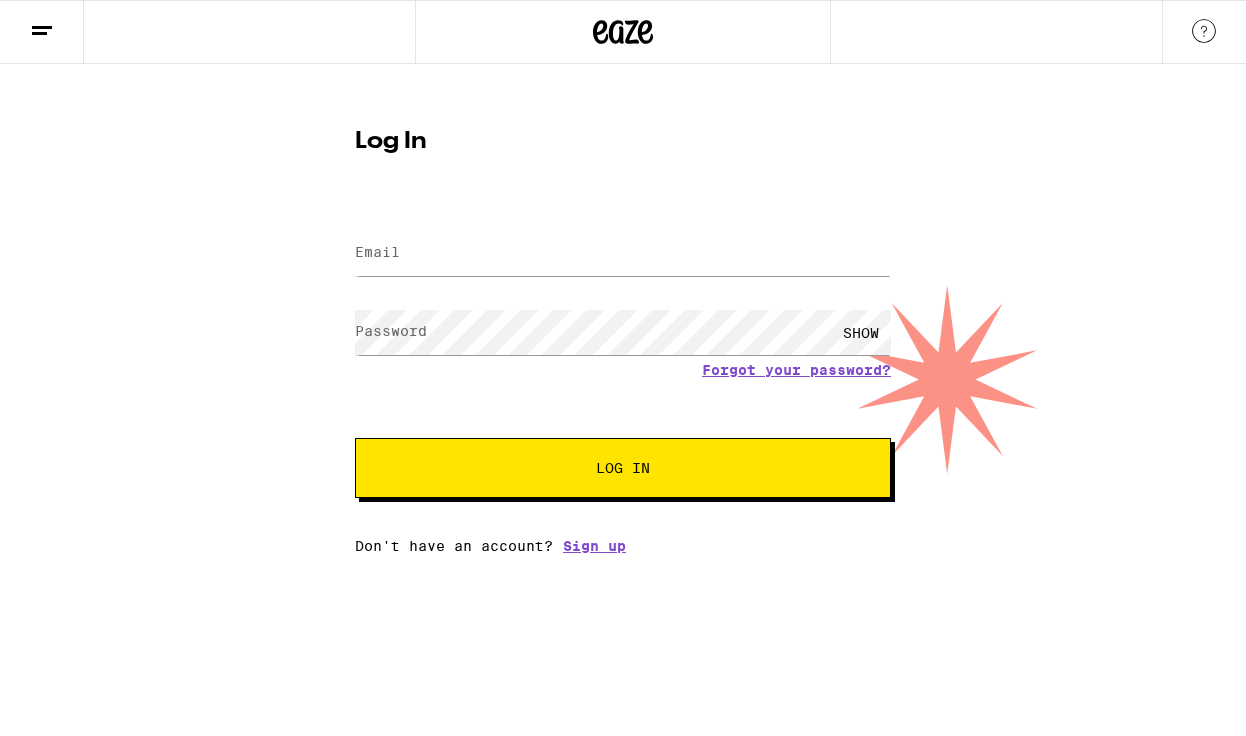 scroll, scrollTop: 0, scrollLeft: 0, axis: both 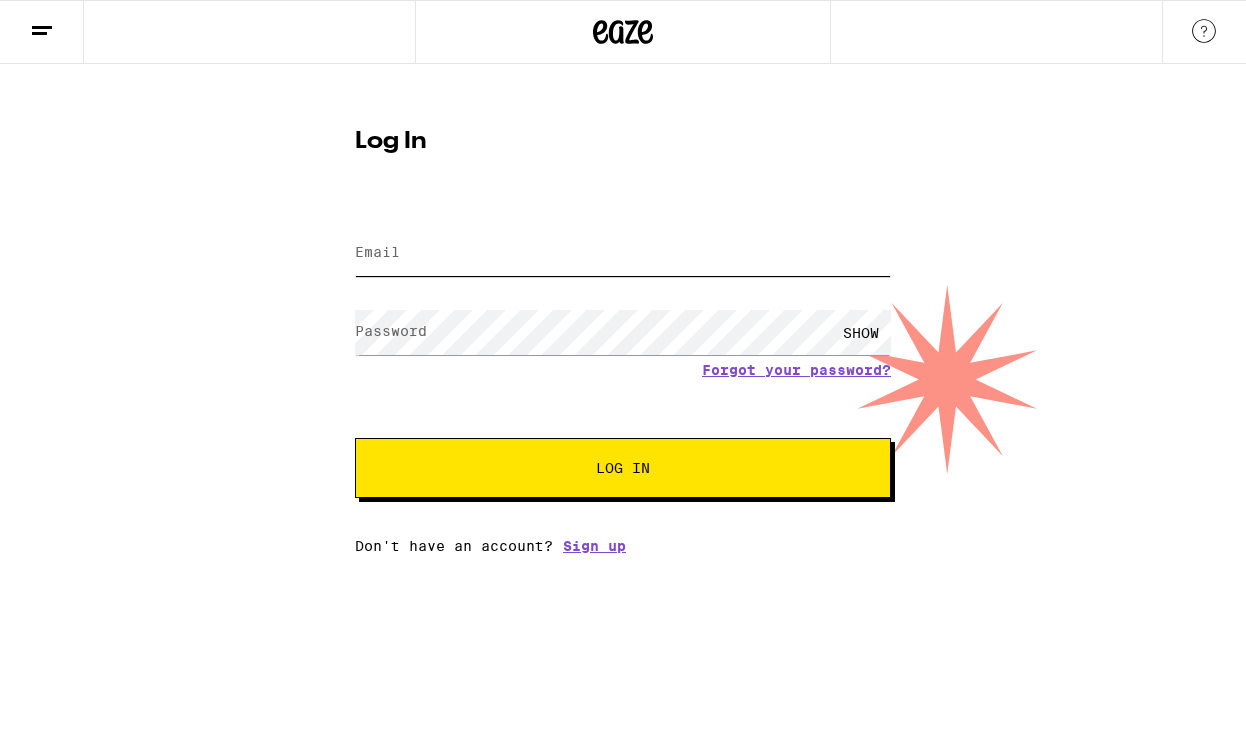 type on "[EMAIL]" 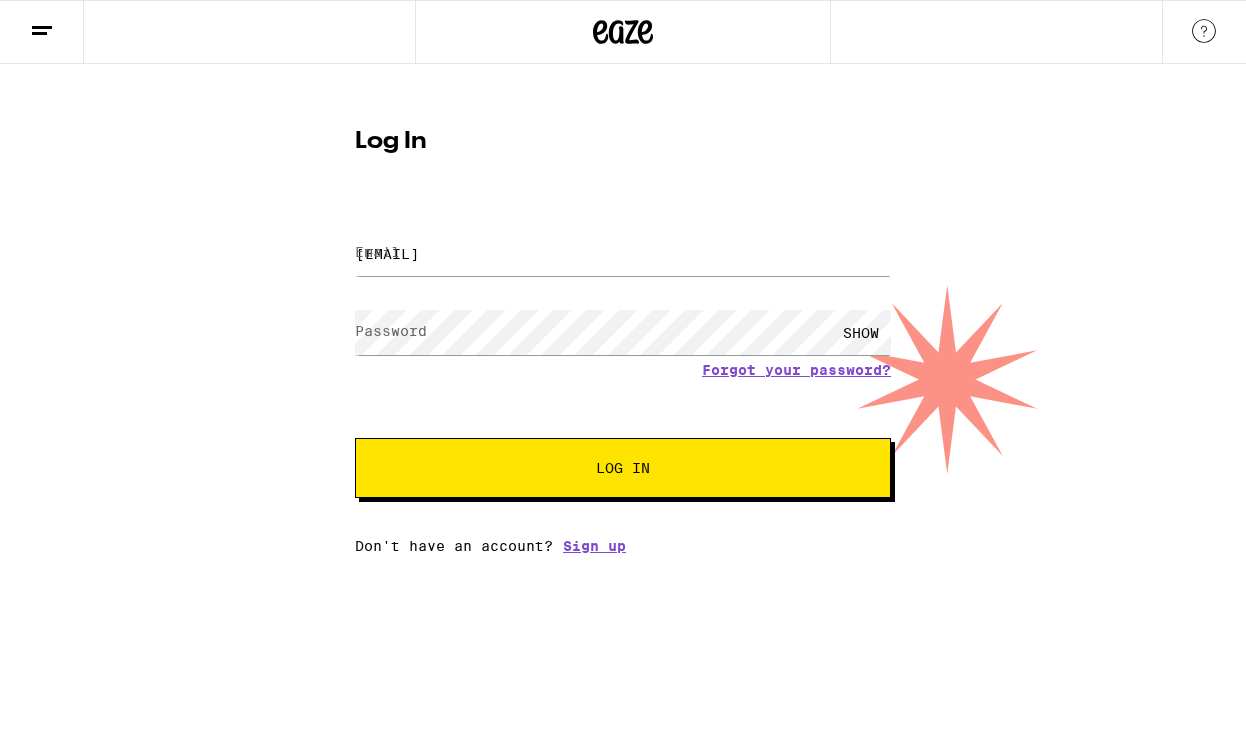 click on "Log In" at bounding box center [623, 468] 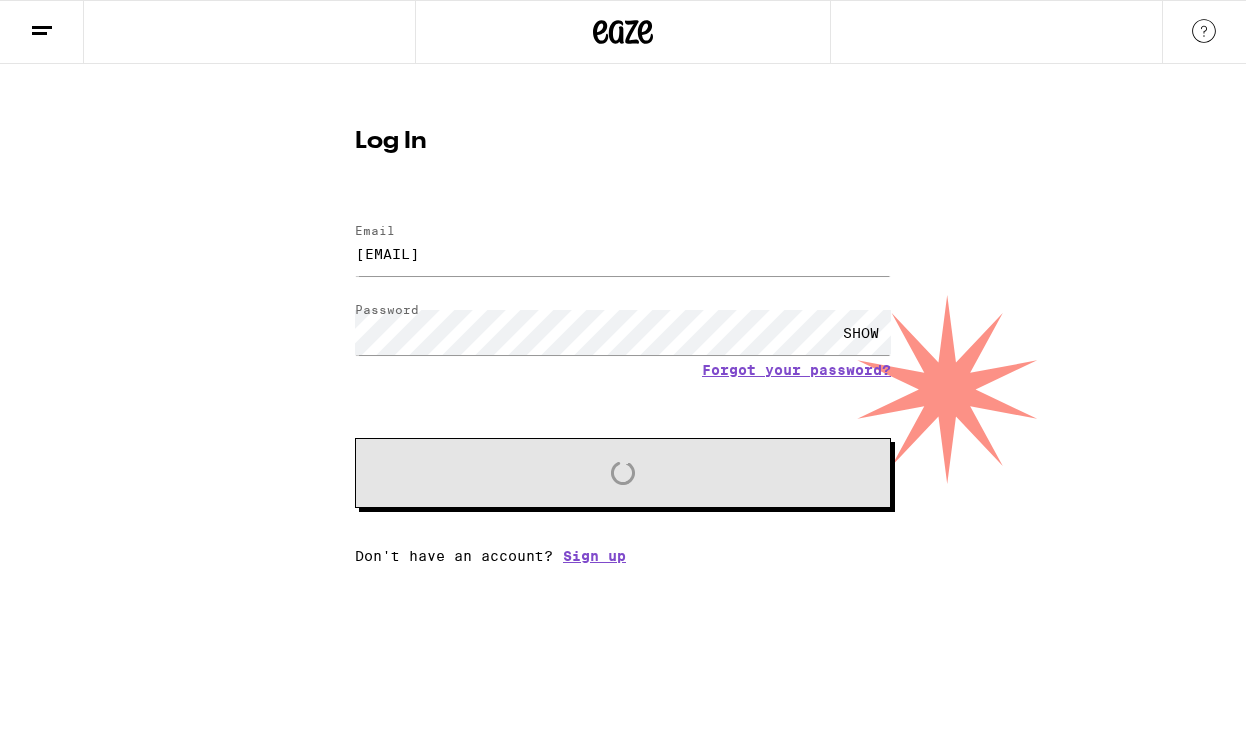 scroll, scrollTop: 0, scrollLeft: 0, axis: both 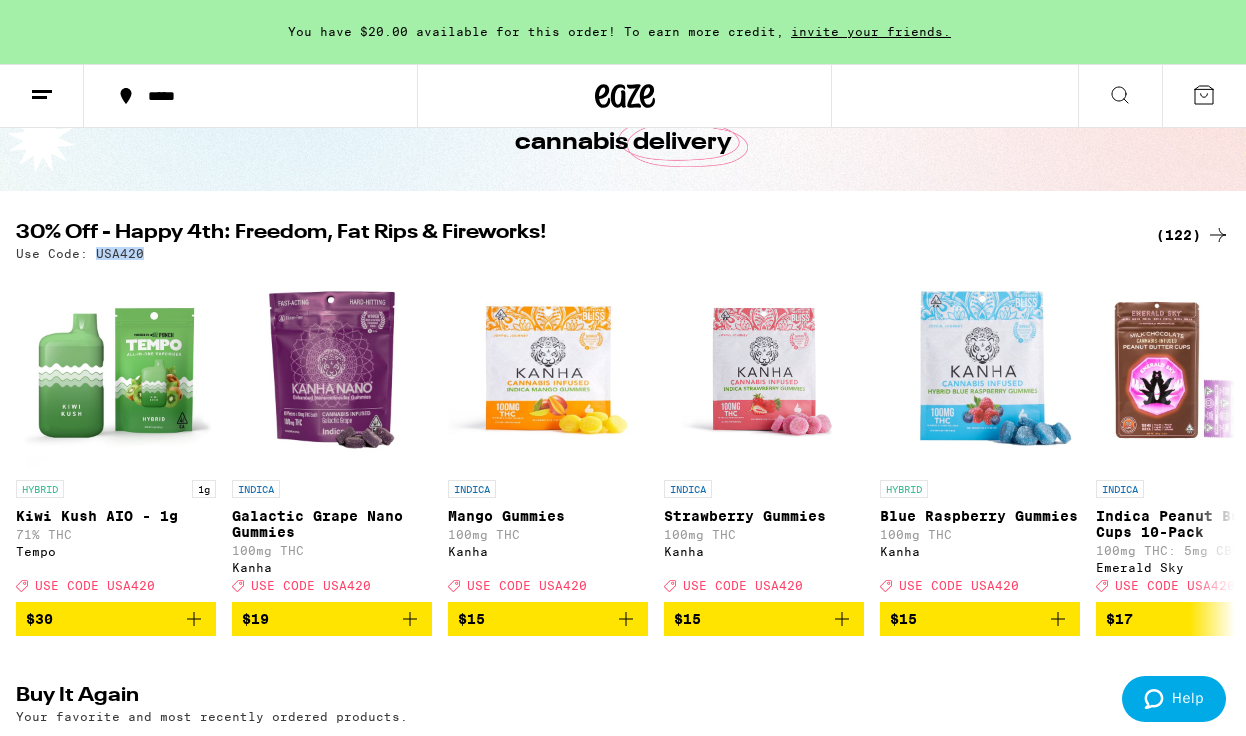 drag, startPoint x: 141, startPoint y: 253, endPoint x: 95, endPoint y: 256, distance: 46.09772 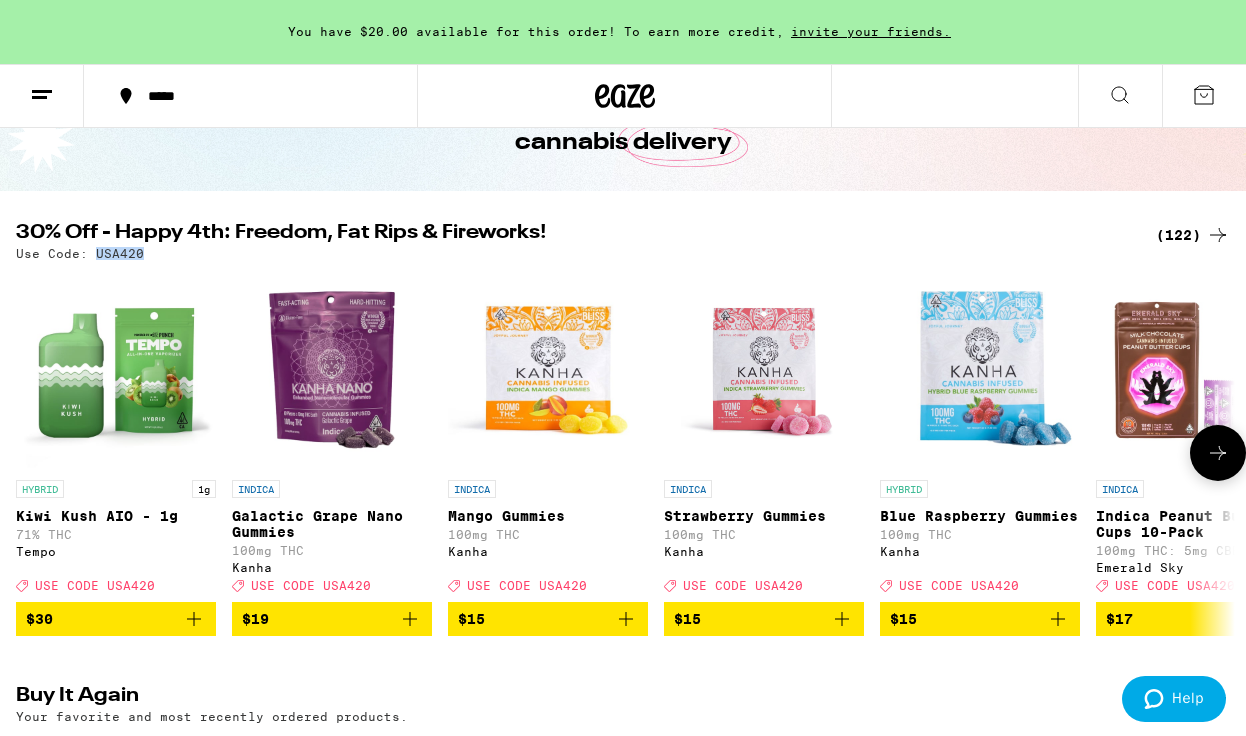 copy on "USA420" 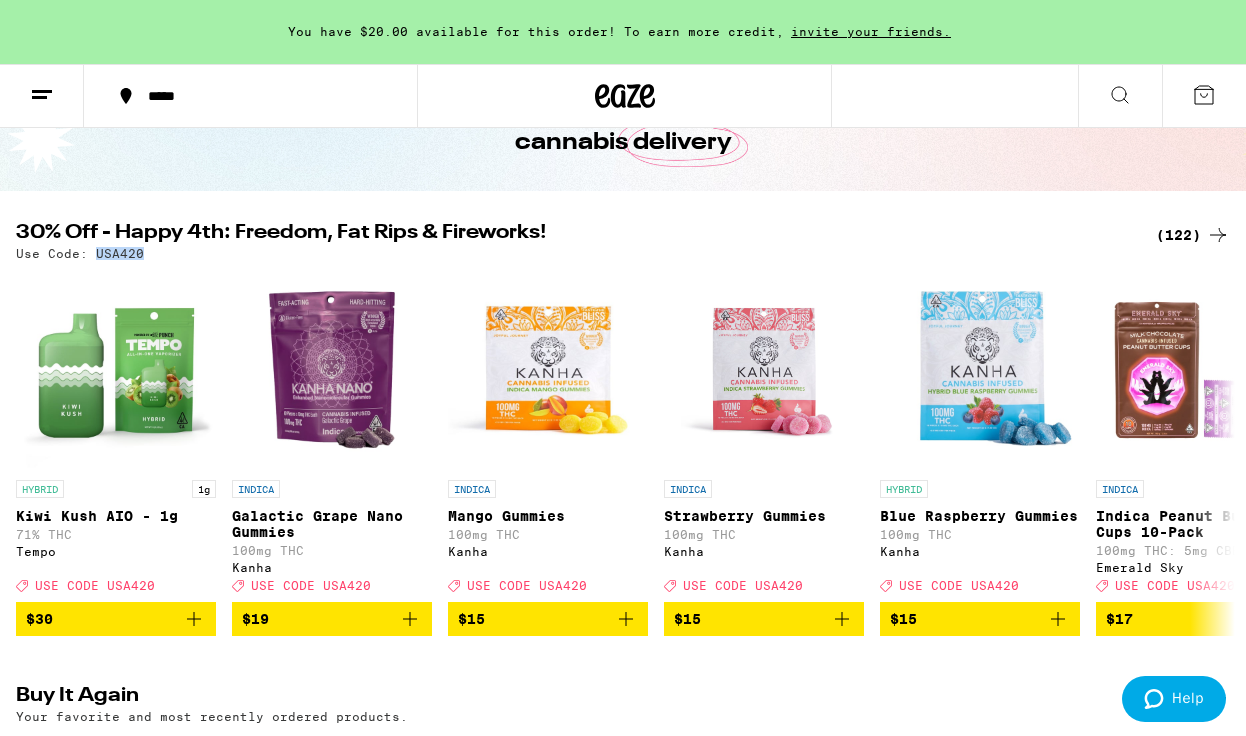 click on "(122)" at bounding box center (1193, 235) 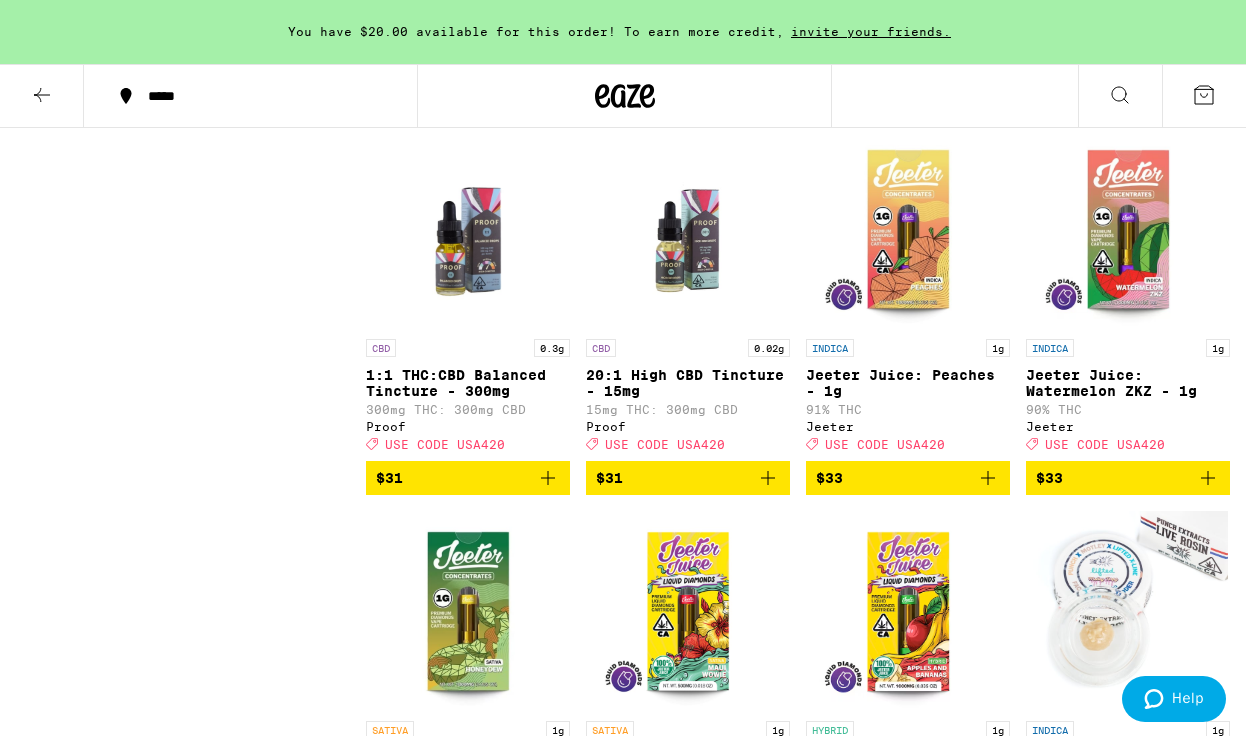 scroll, scrollTop: 7055, scrollLeft: 0, axis: vertical 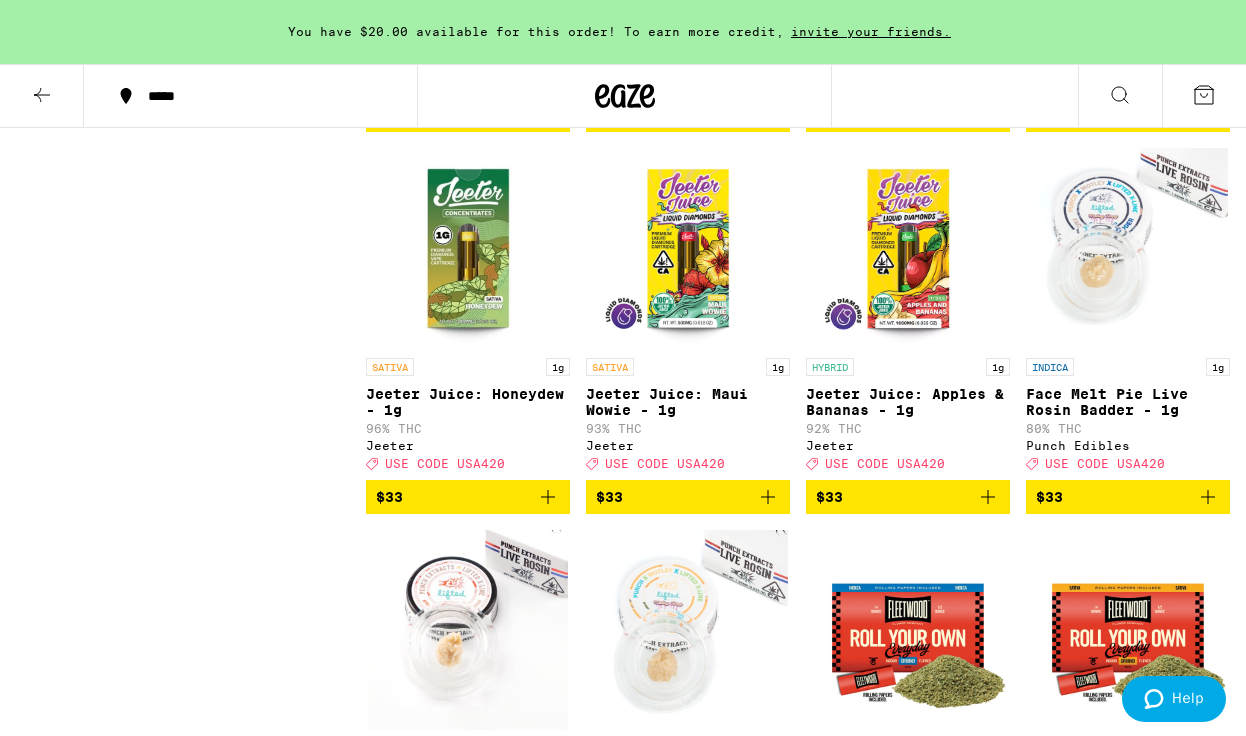 click at bounding box center [42, 96] 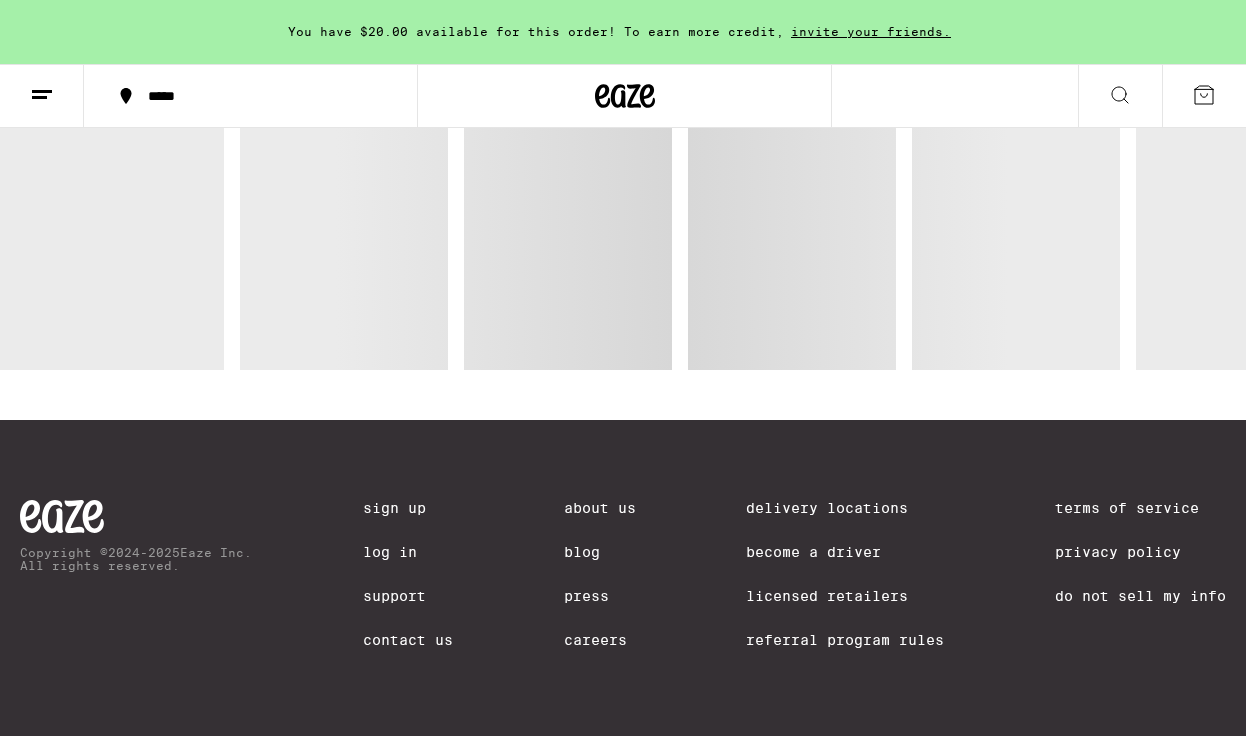 scroll, scrollTop: 0, scrollLeft: 0, axis: both 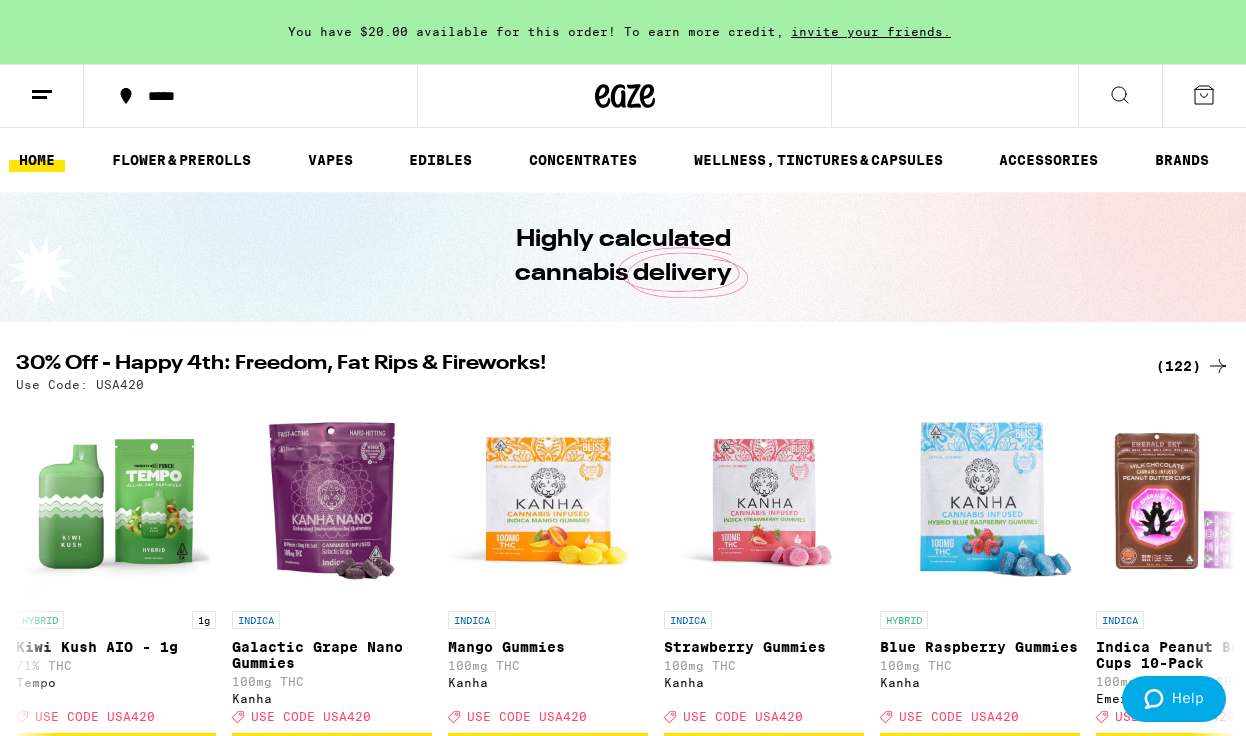 click on "Highly calculated cannabis delivery" at bounding box center (623, 257) 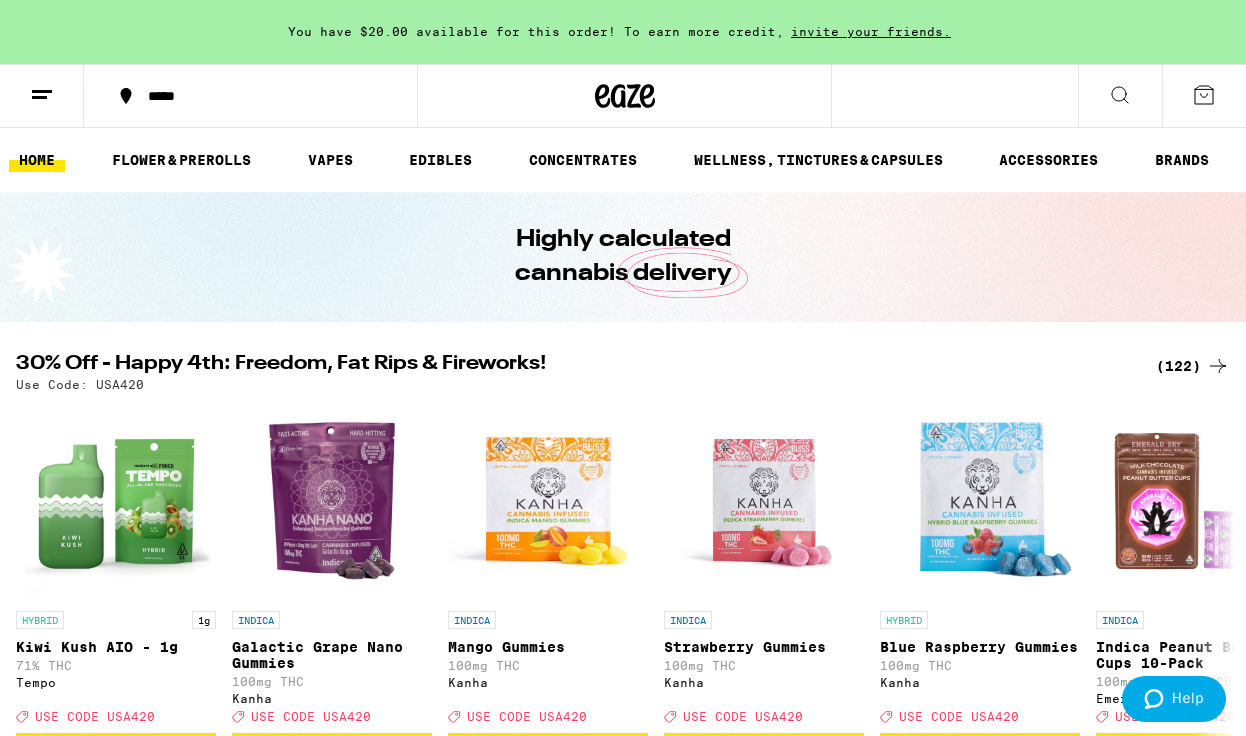 scroll, scrollTop: 711, scrollLeft: 0, axis: vertical 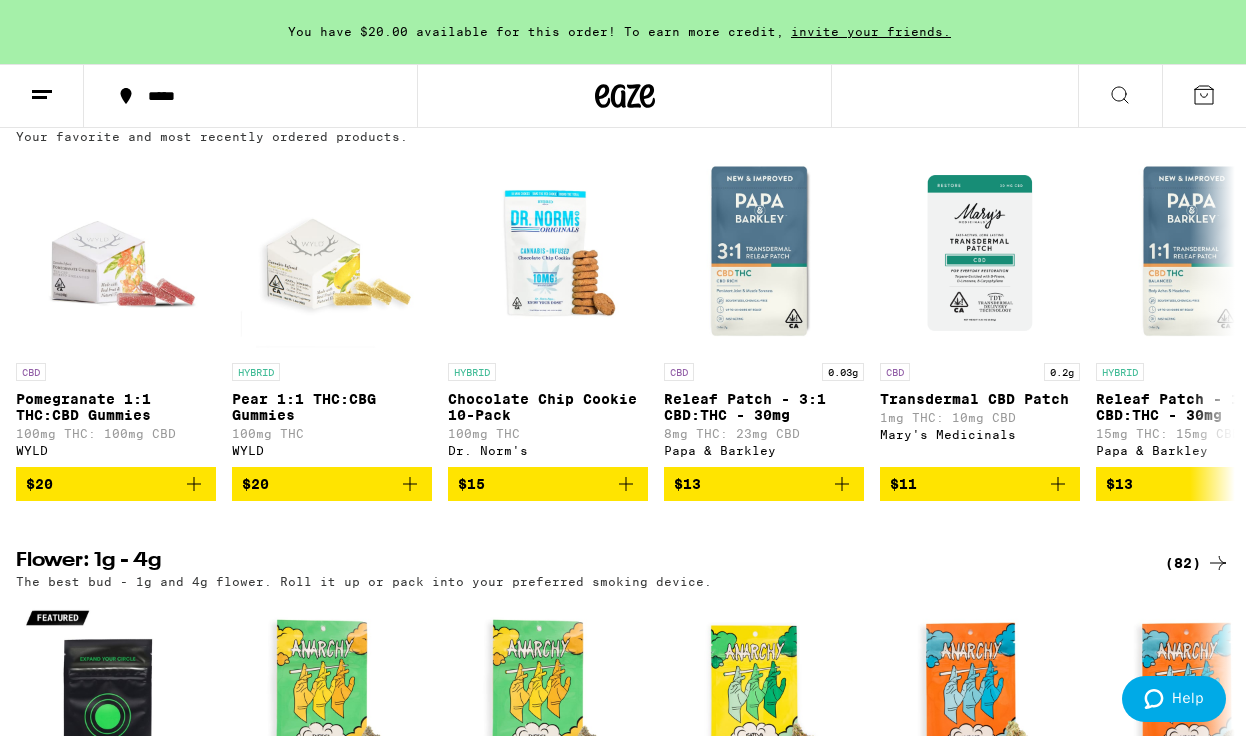 click on "(31)" at bounding box center [1197, 118] 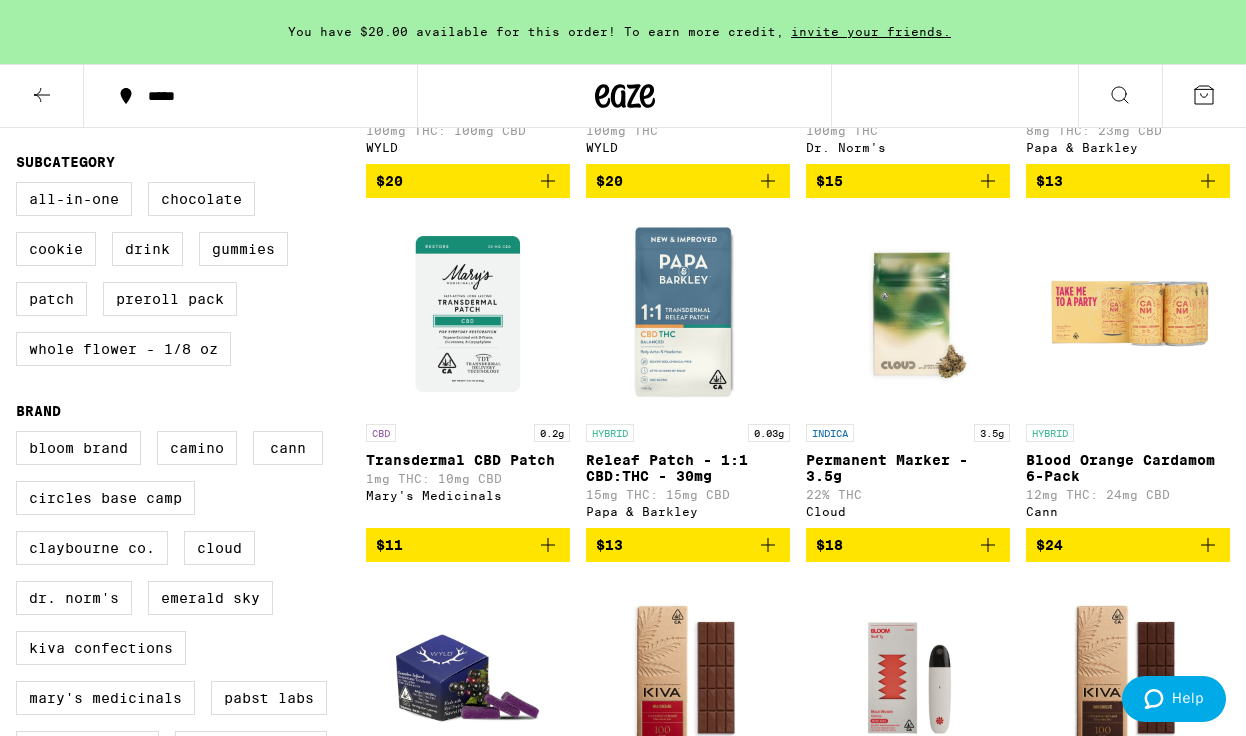 scroll, scrollTop: 0, scrollLeft: 0, axis: both 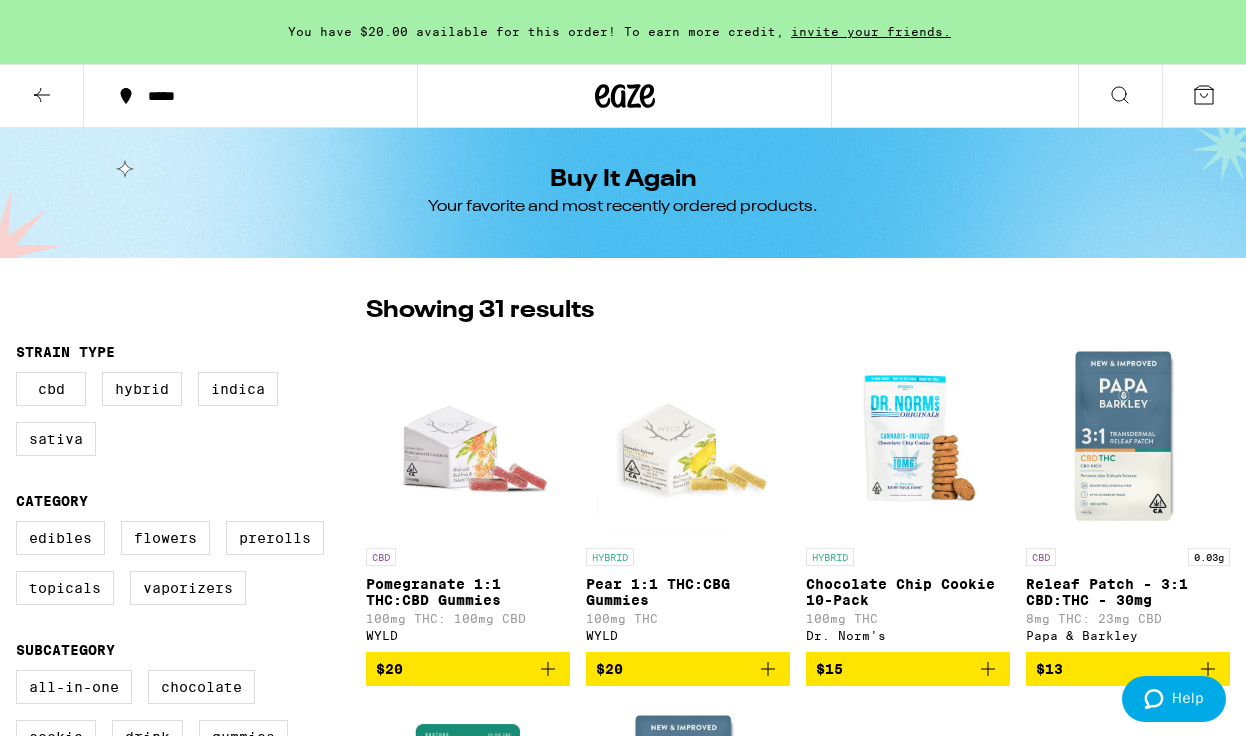 click at bounding box center [42, 96] 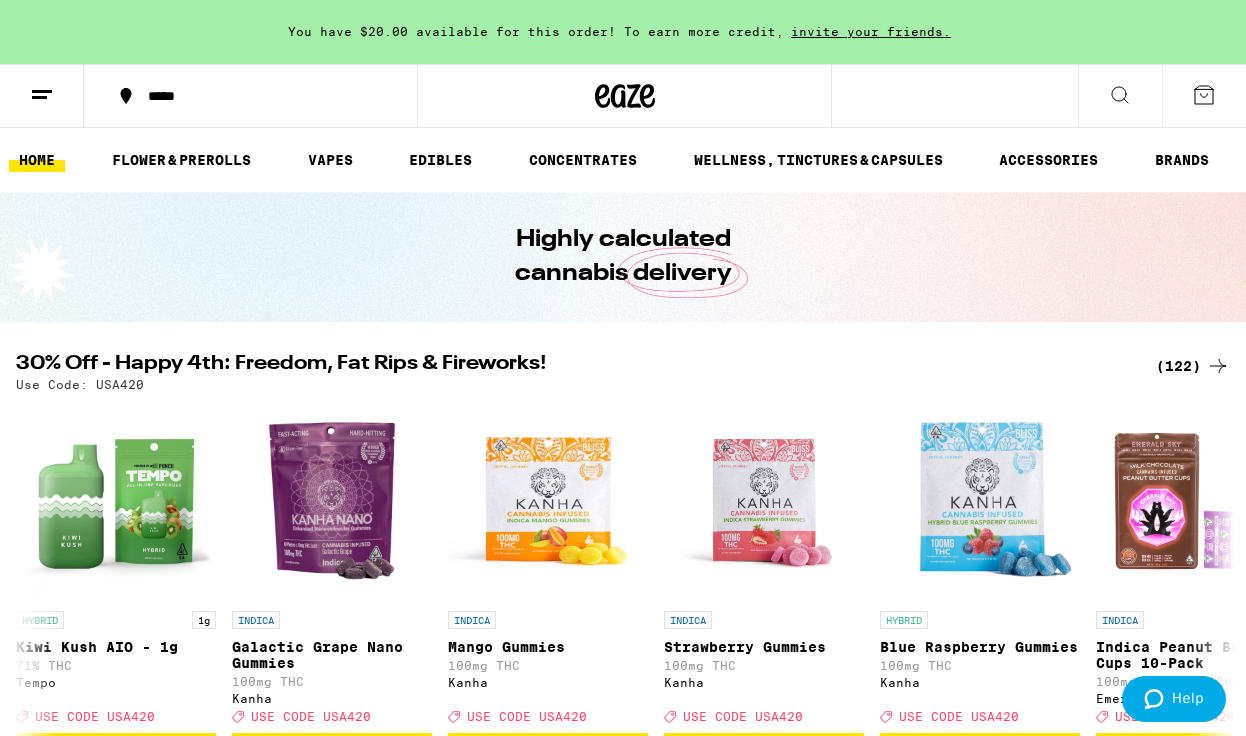 click at bounding box center [1120, 96] 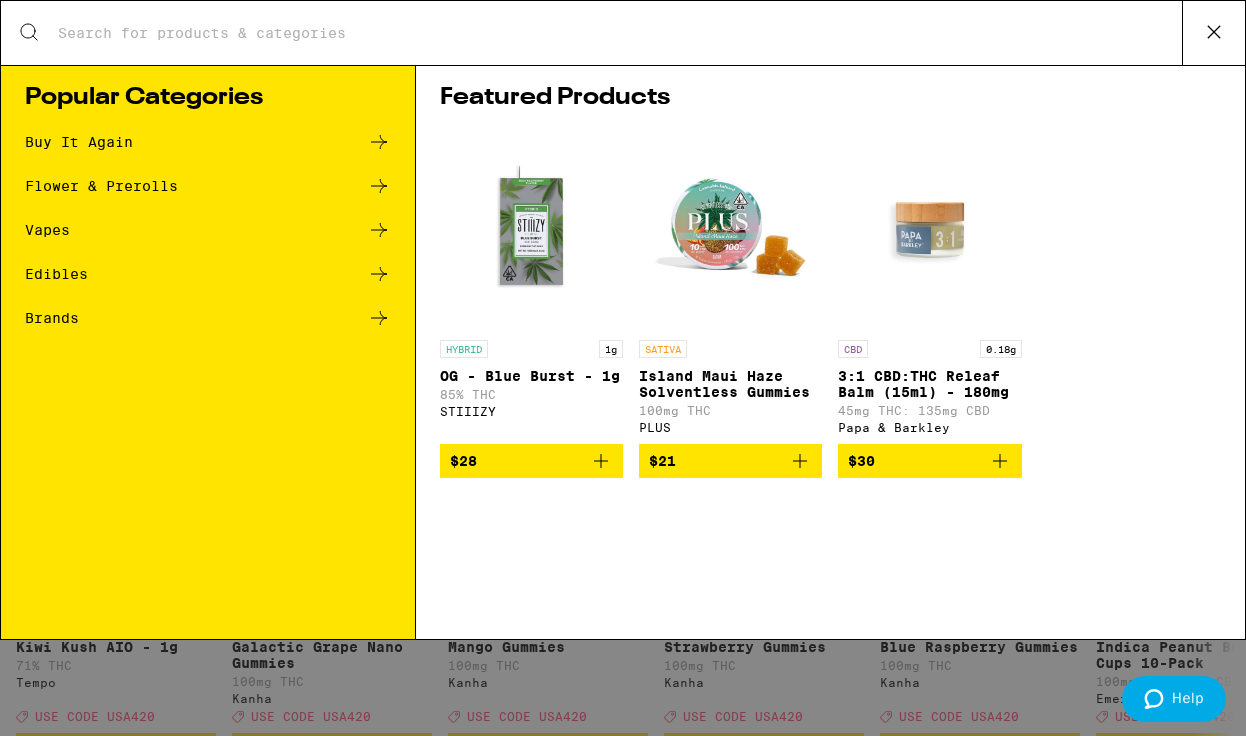 scroll, scrollTop: 0, scrollLeft: 0, axis: both 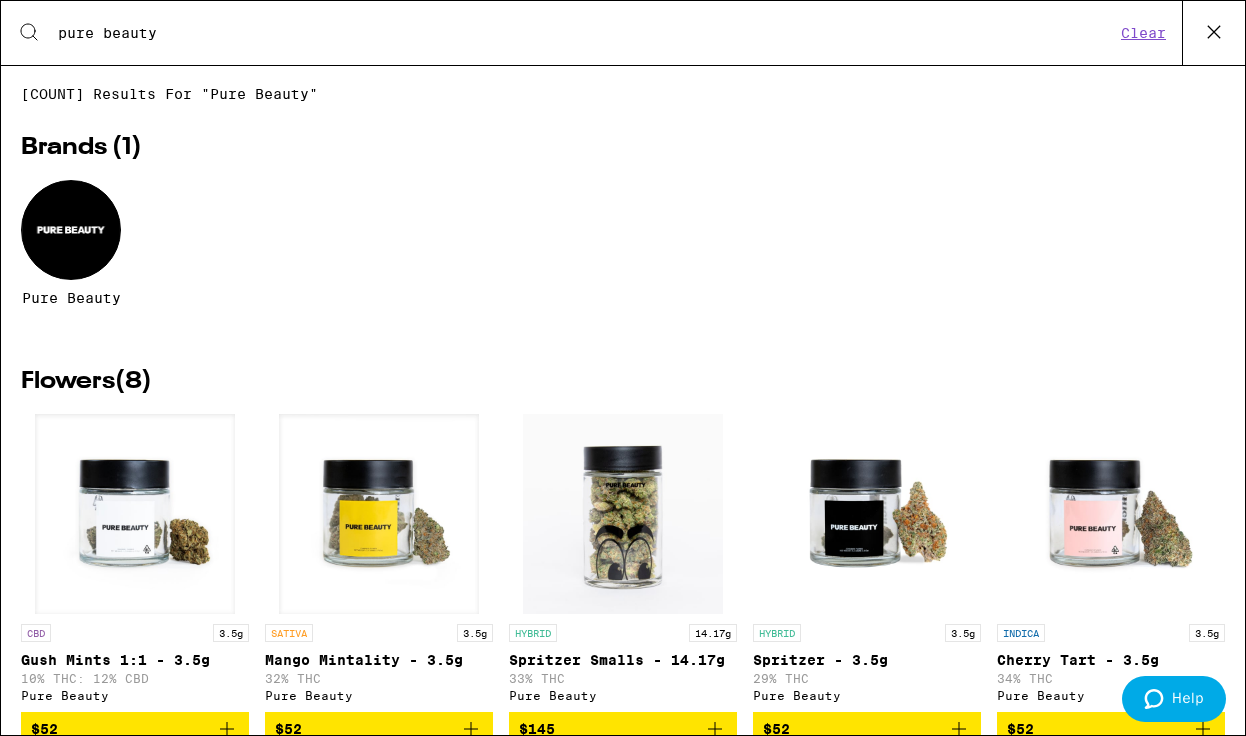 type on "pure beauty" 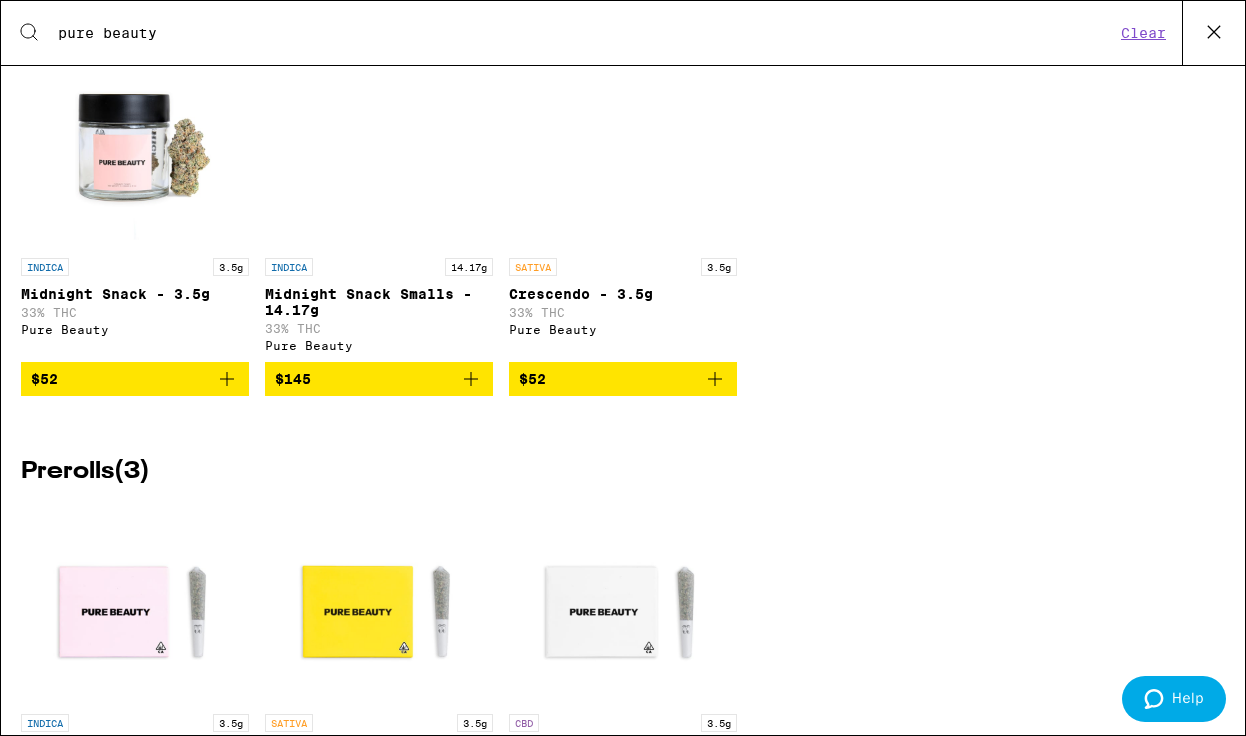 scroll, scrollTop: 908, scrollLeft: 0, axis: vertical 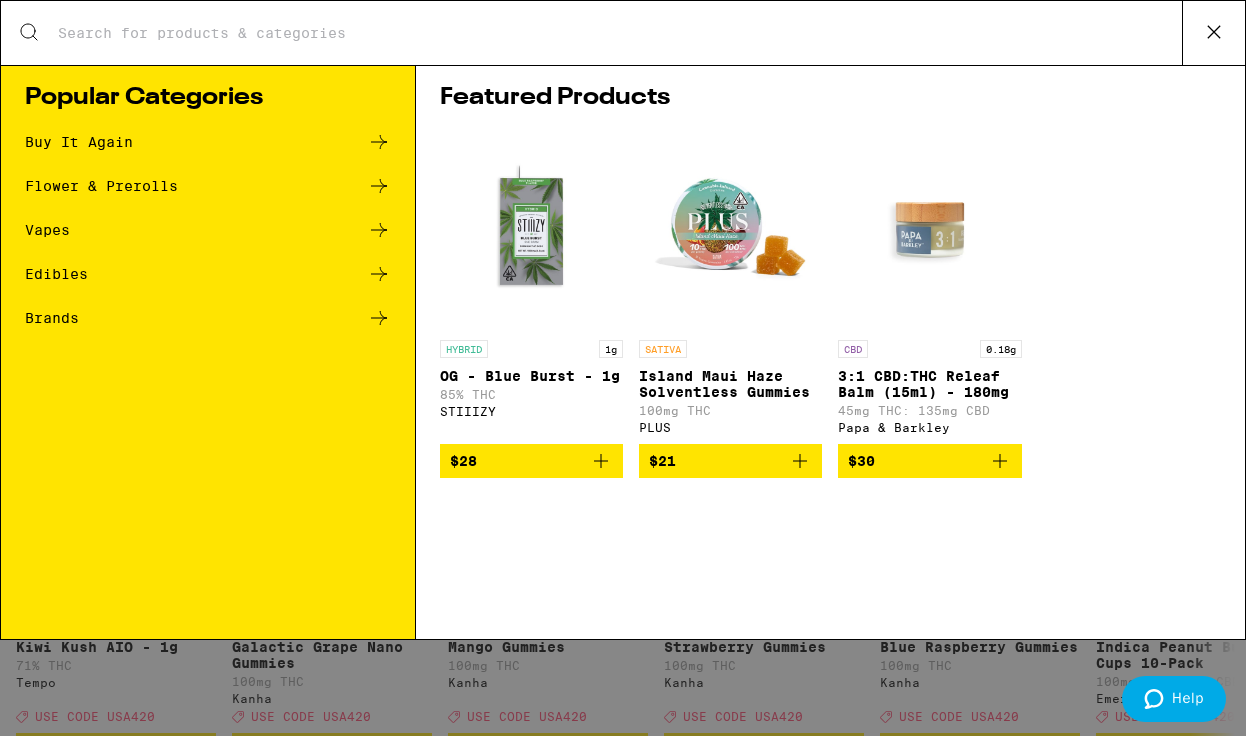 click on "Edibles" at bounding box center [56, 274] 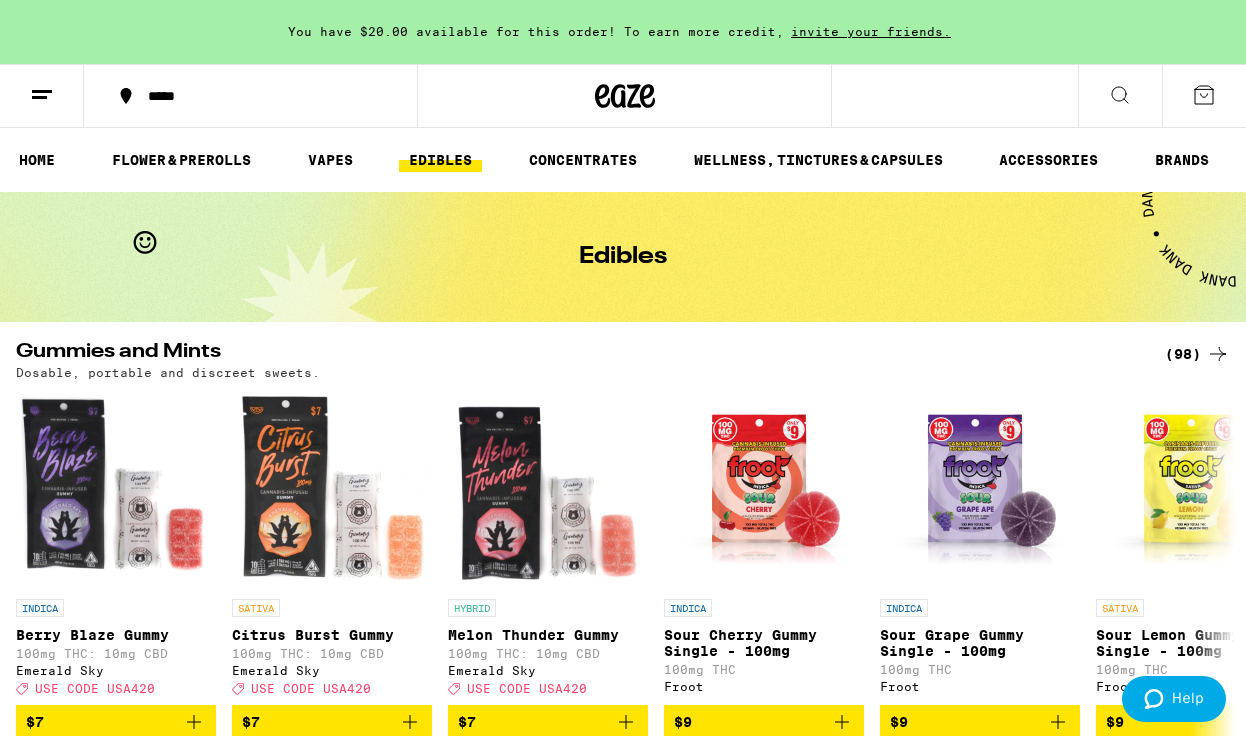 click at bounding box center (1120, 95) 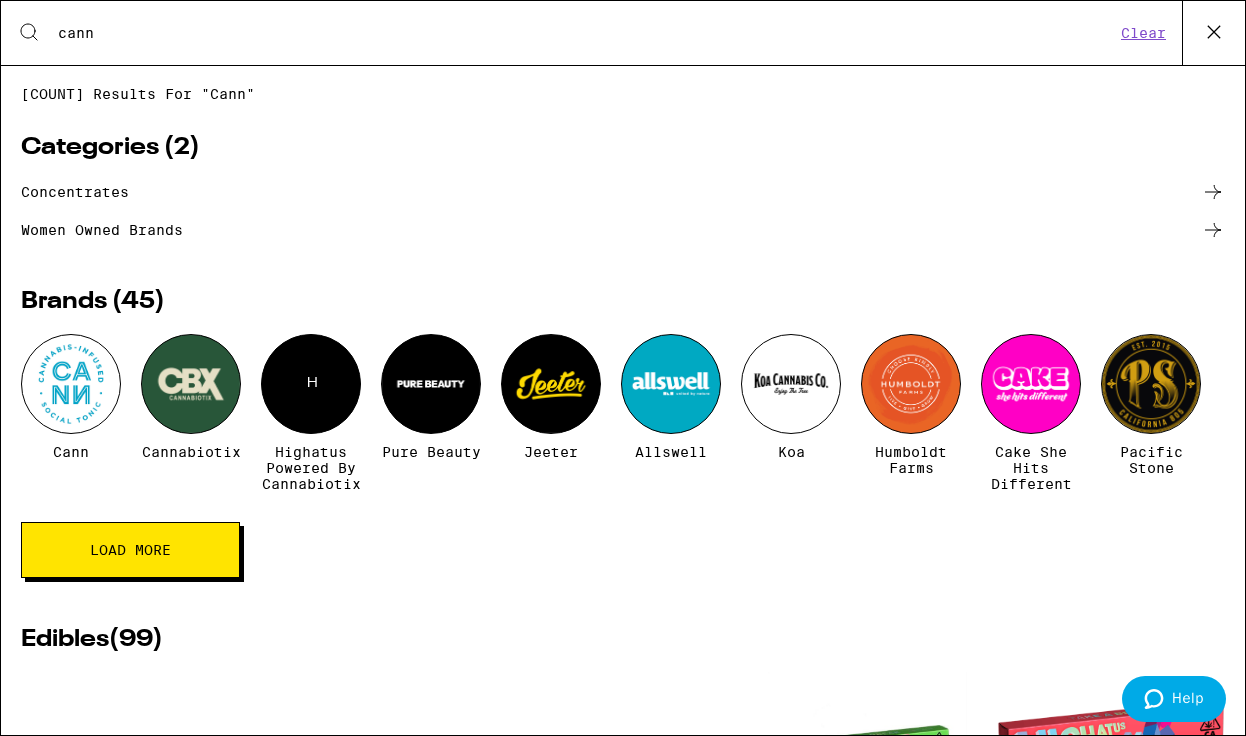 type on "cann" 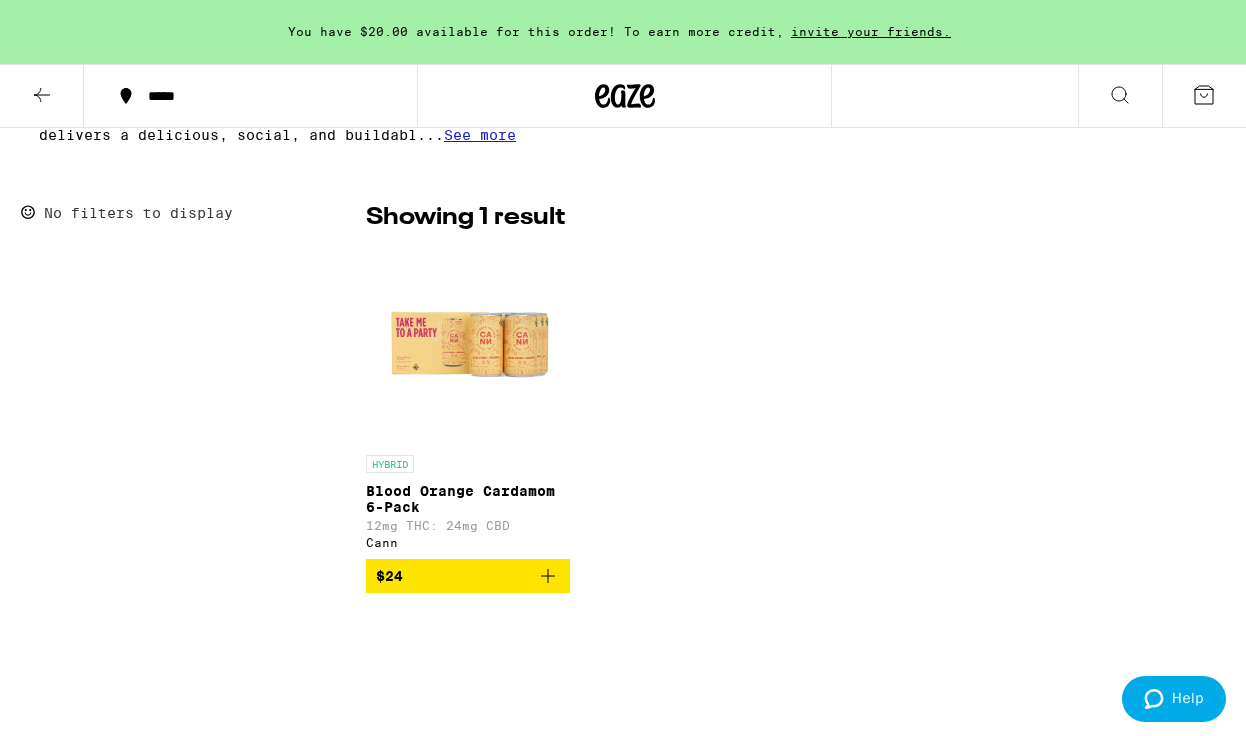 scroll, scrollTop: 456, scrollLeft: 0, axis: vertical 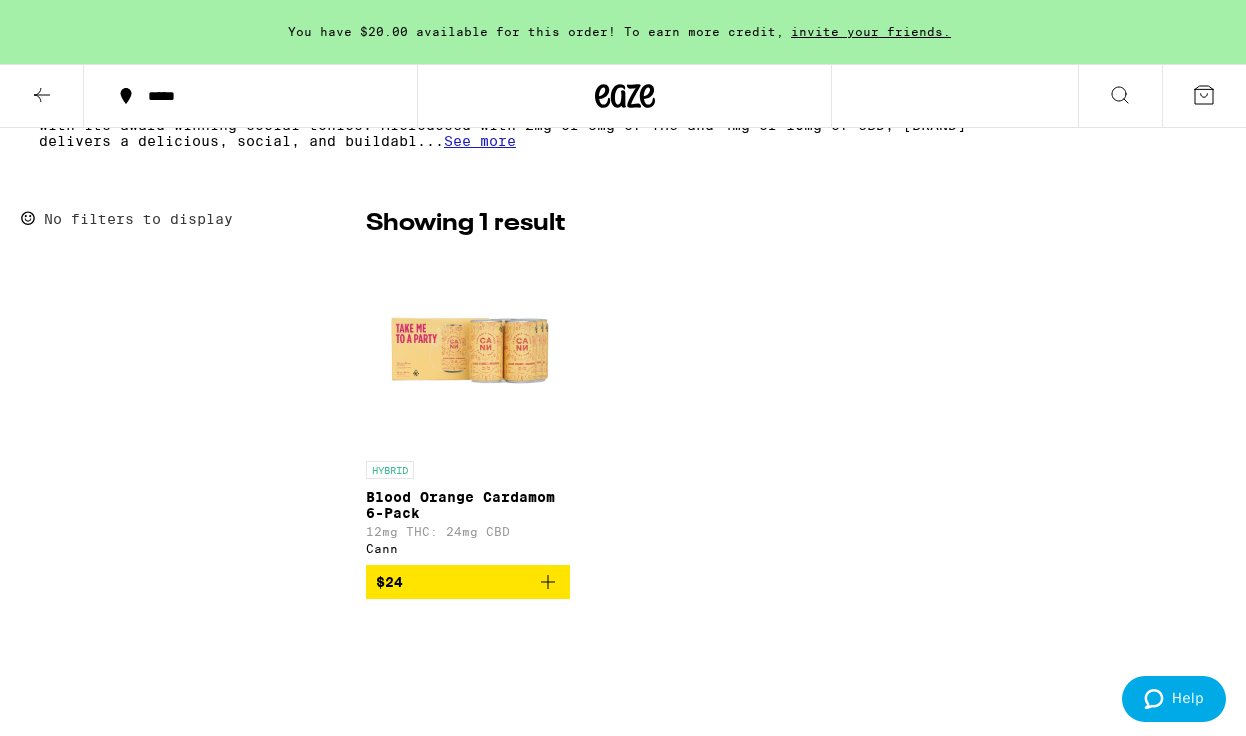 click at bounding box center (548, 582) 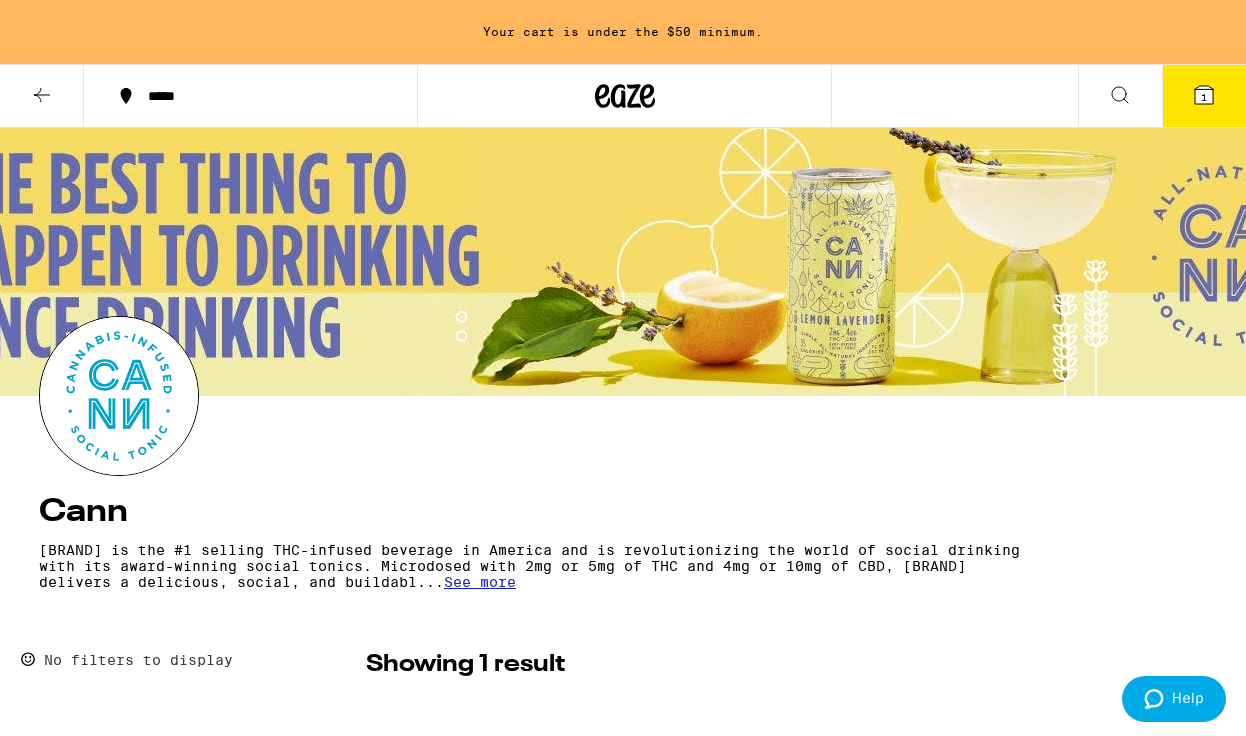 scroll, scrollTop: 0, scrollLeft: 0, axis: both 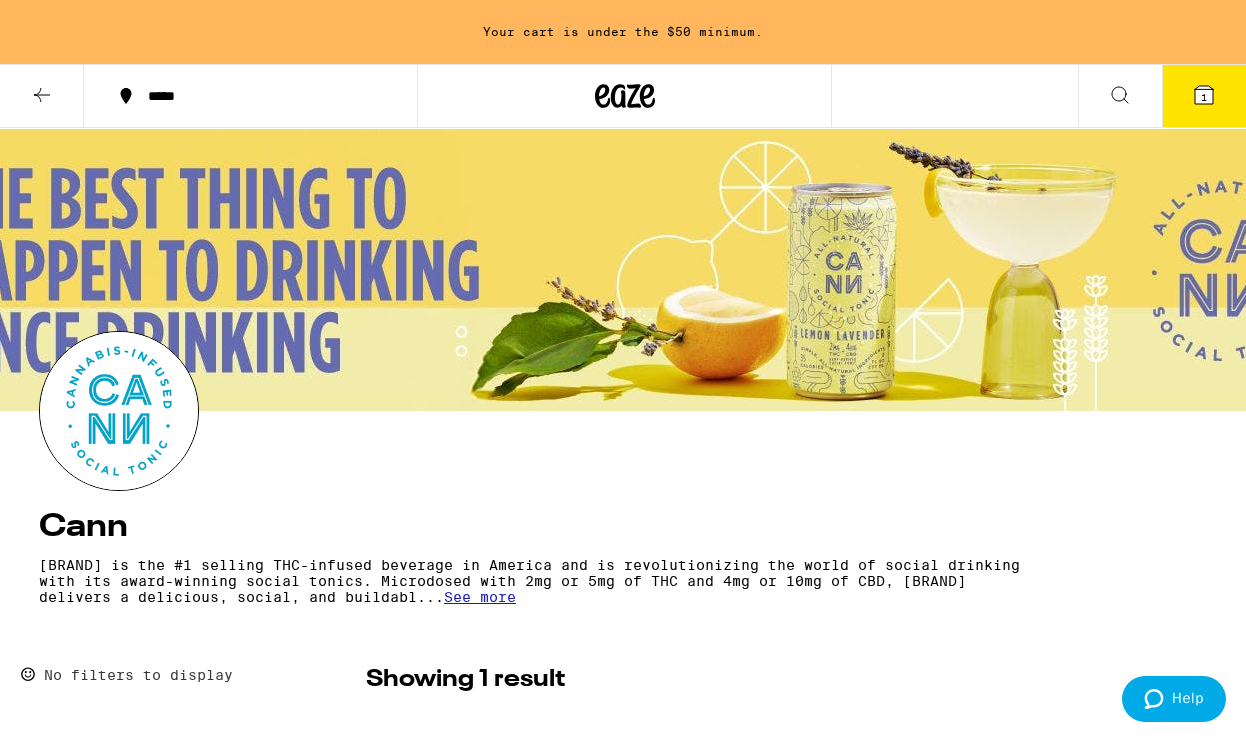 click at bounding box center [42, 96] 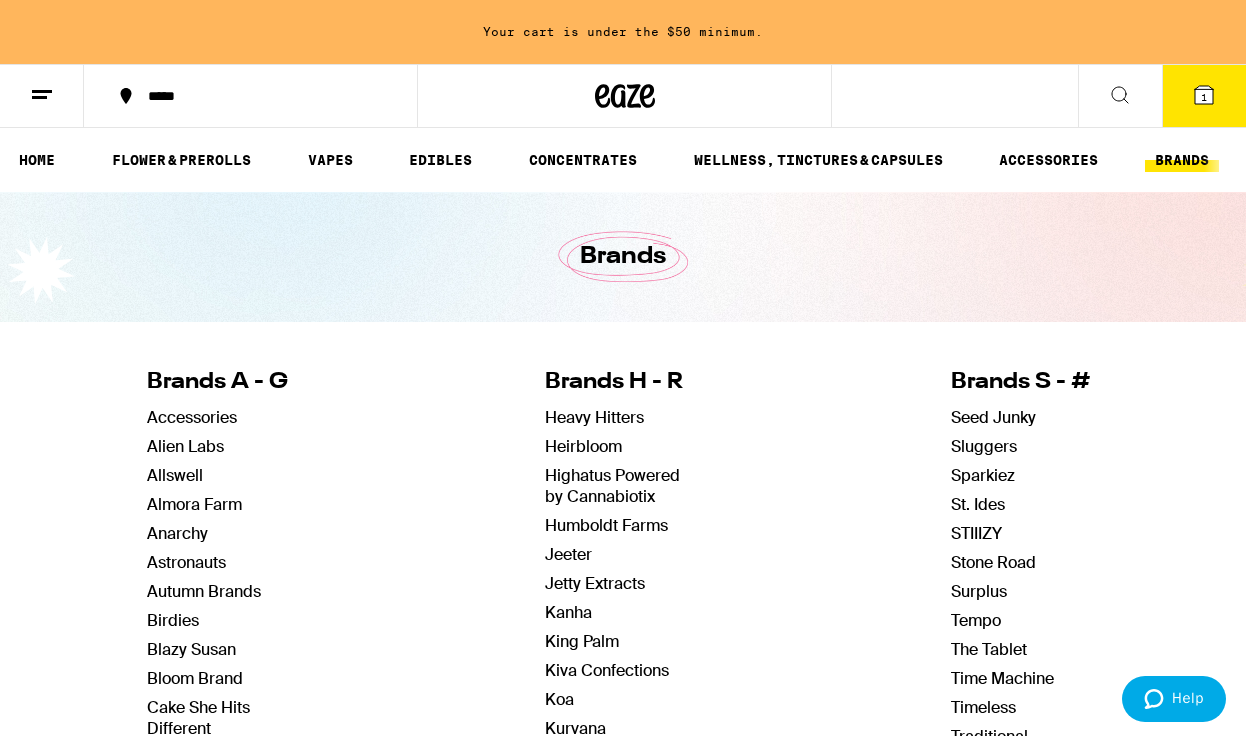click at bounding box center (1120, 95) 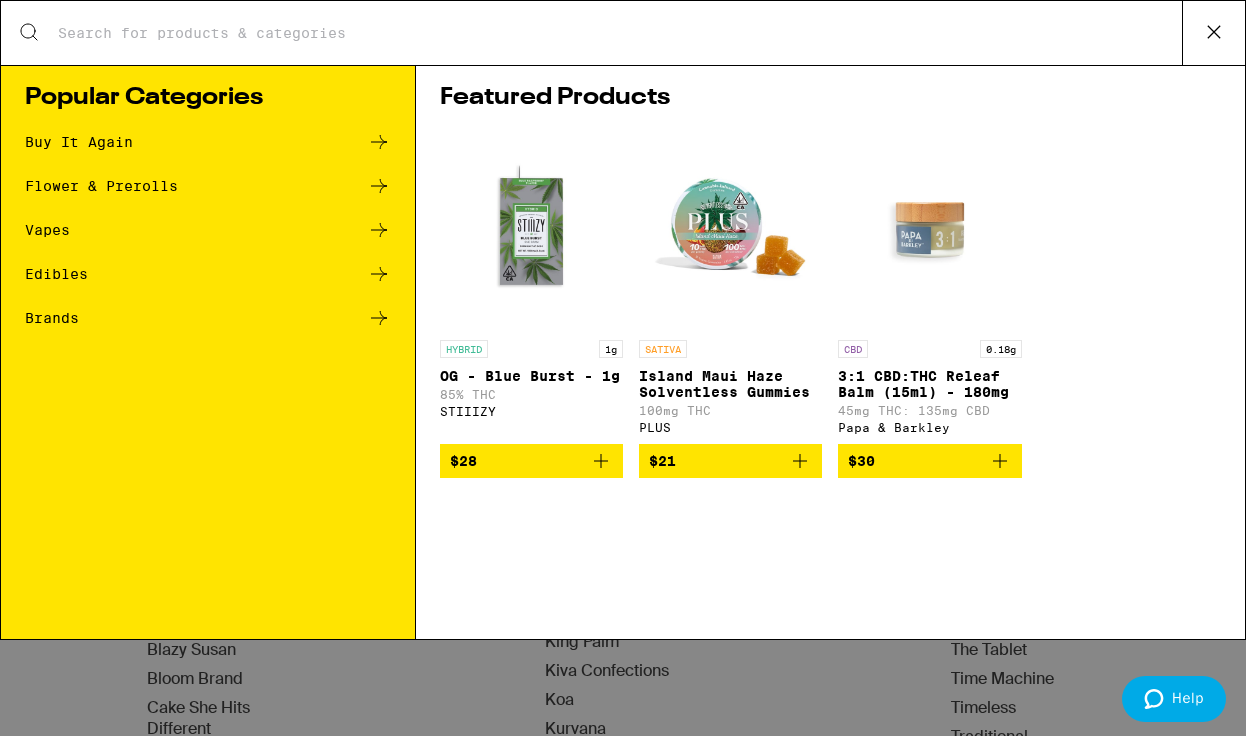 click on "Buy It Again Flower & Prerolls Vapes Edibles Brands" at bounding box center (208, 240) 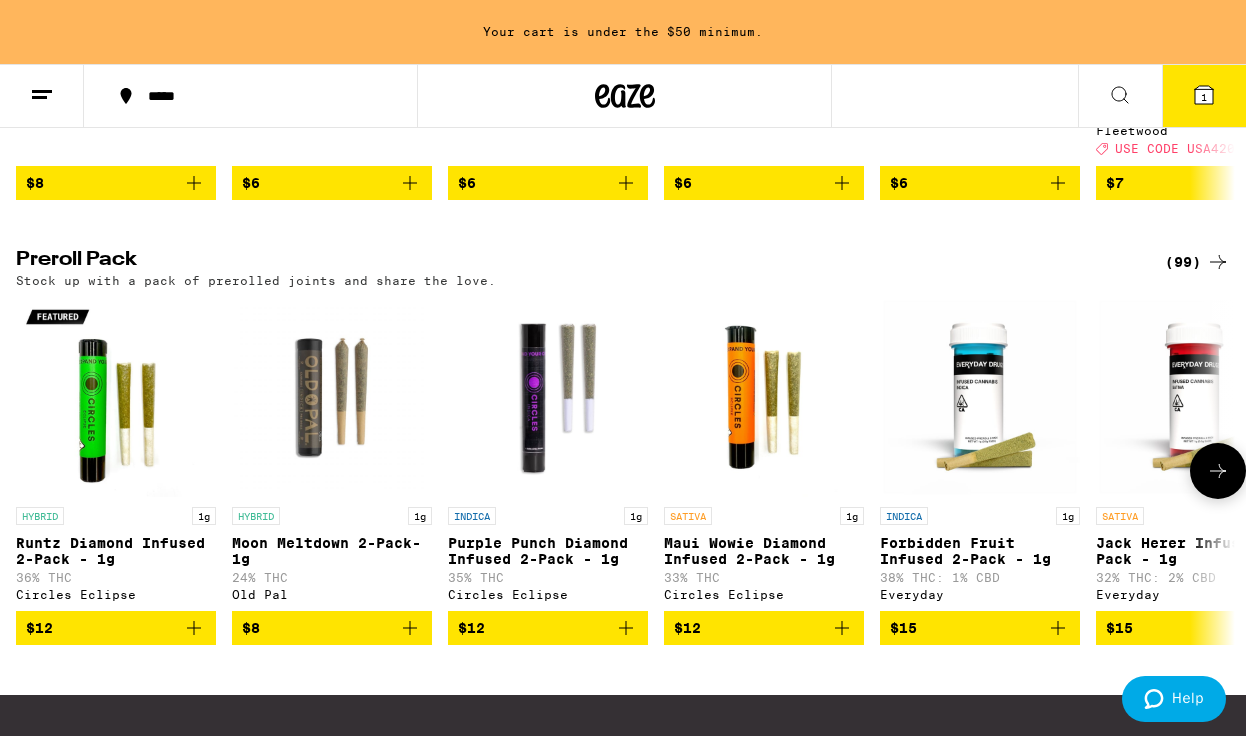scroll, scrollTop: 1596, scrollLeft: 0, axis: vertical 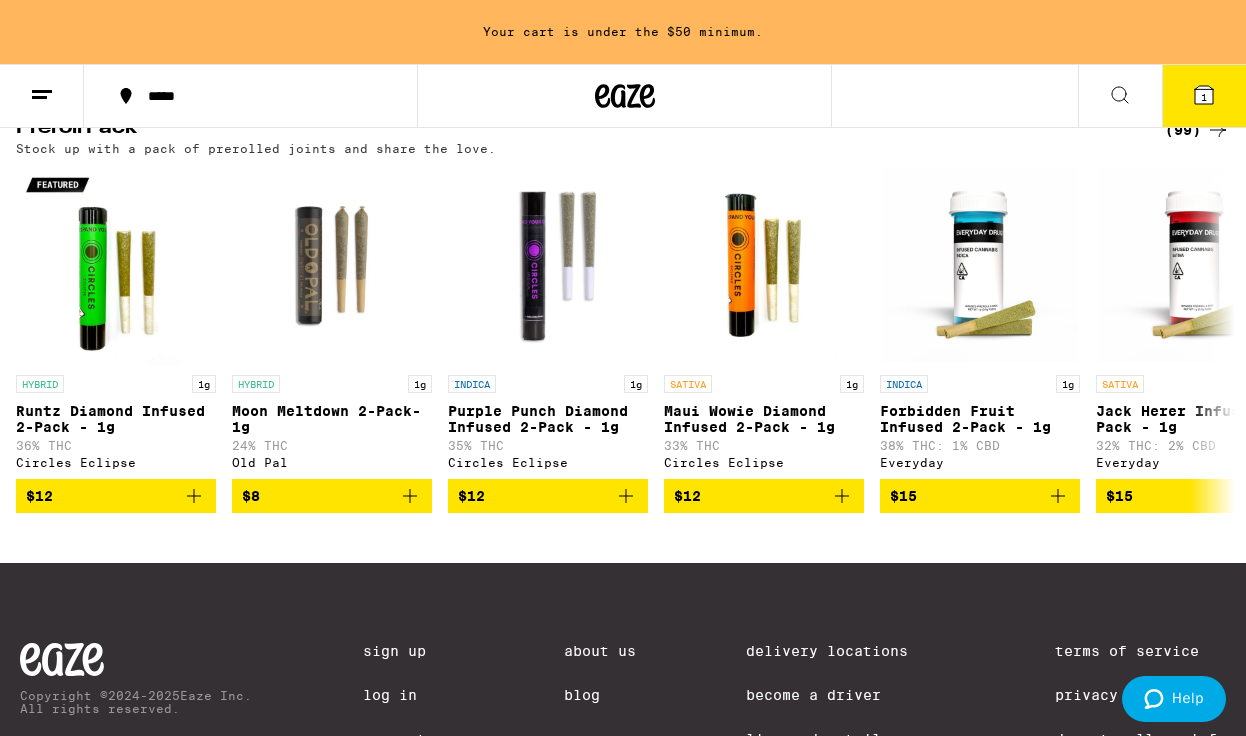 click on "(99)" at bounding box center (1197, 130) 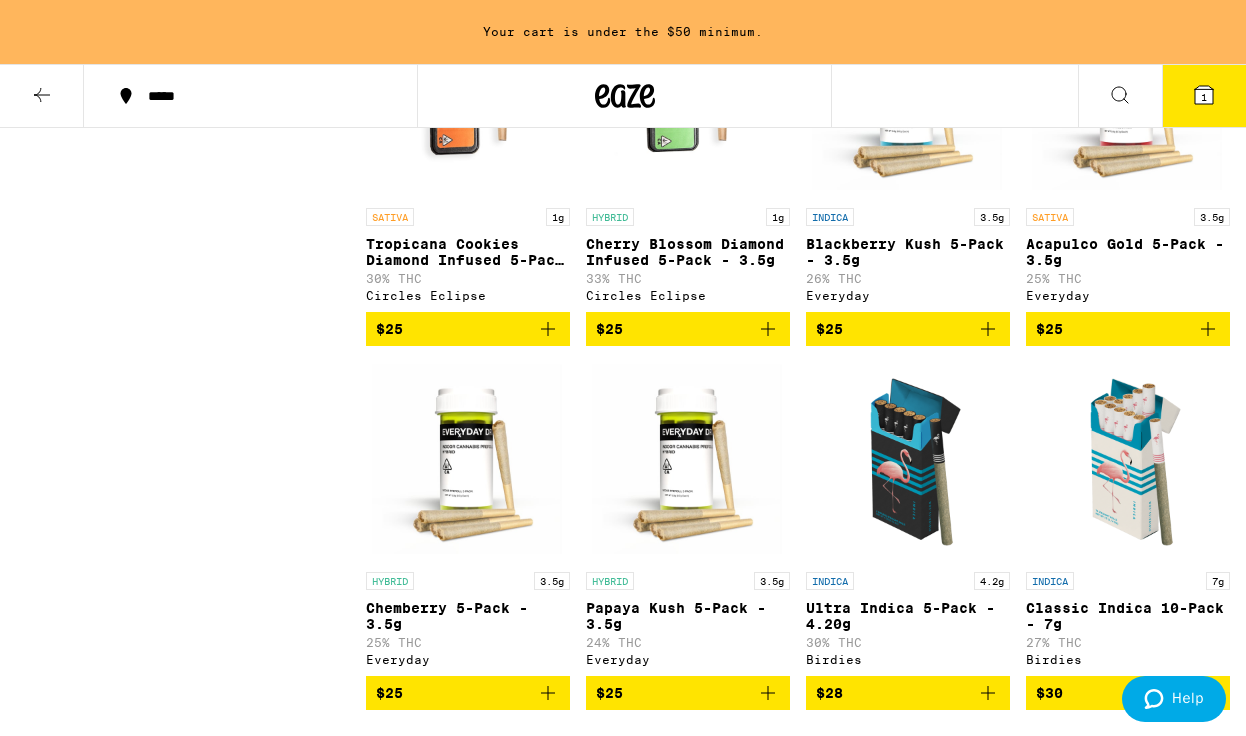 scroll, scrollTop: 1497, scrollLeft: 0, axis: vertical 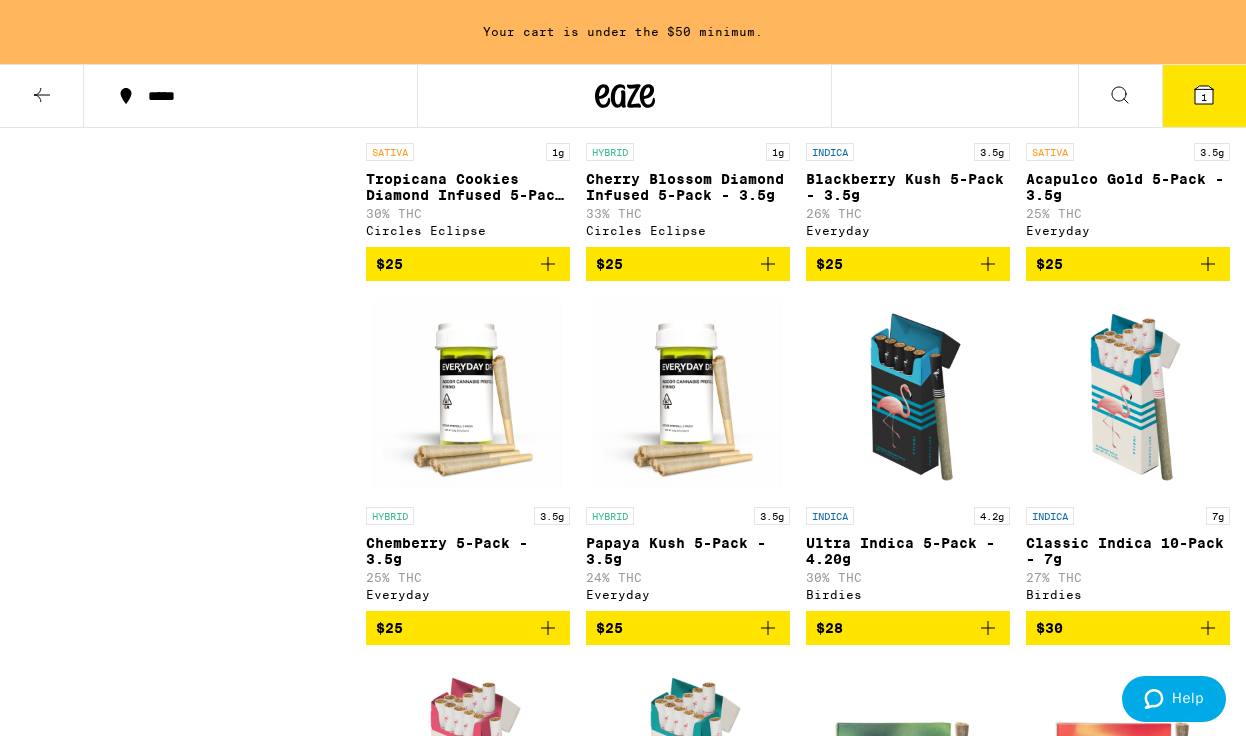 click at bounding box center (768, 628) 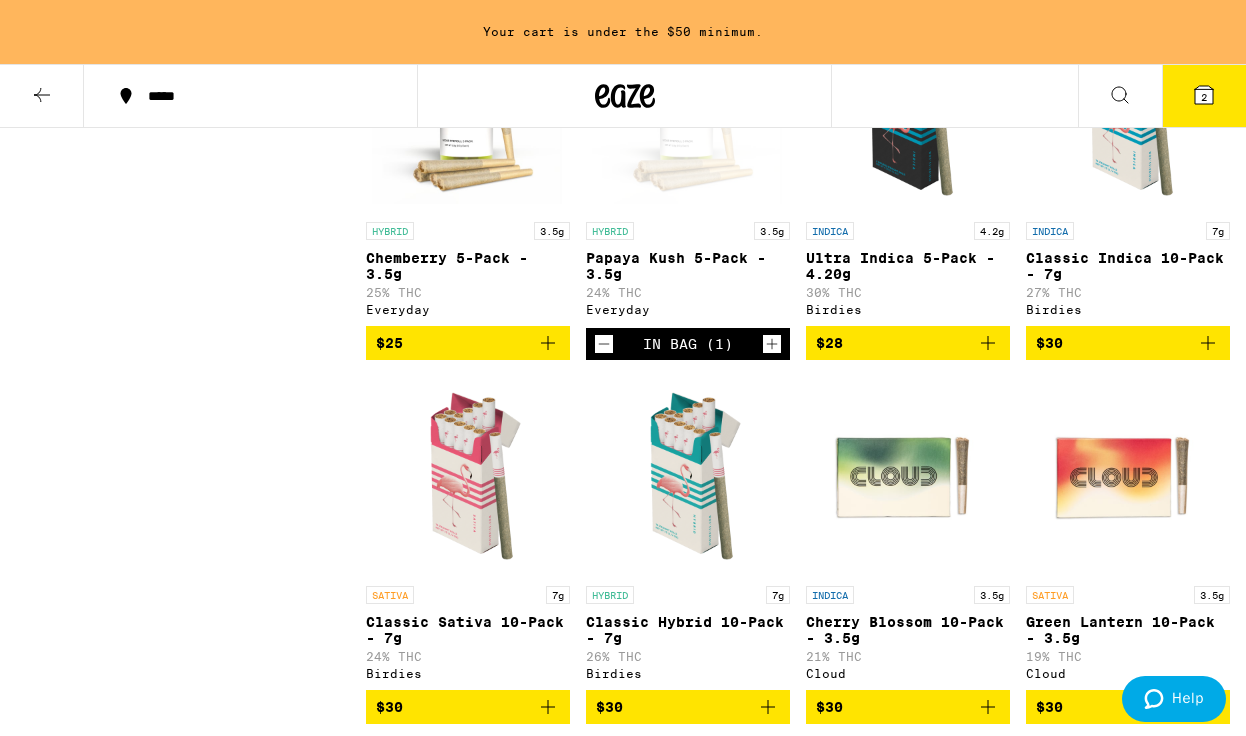 scroll, scrollTop: 1876, scrollLeft: 0, axis: vertical 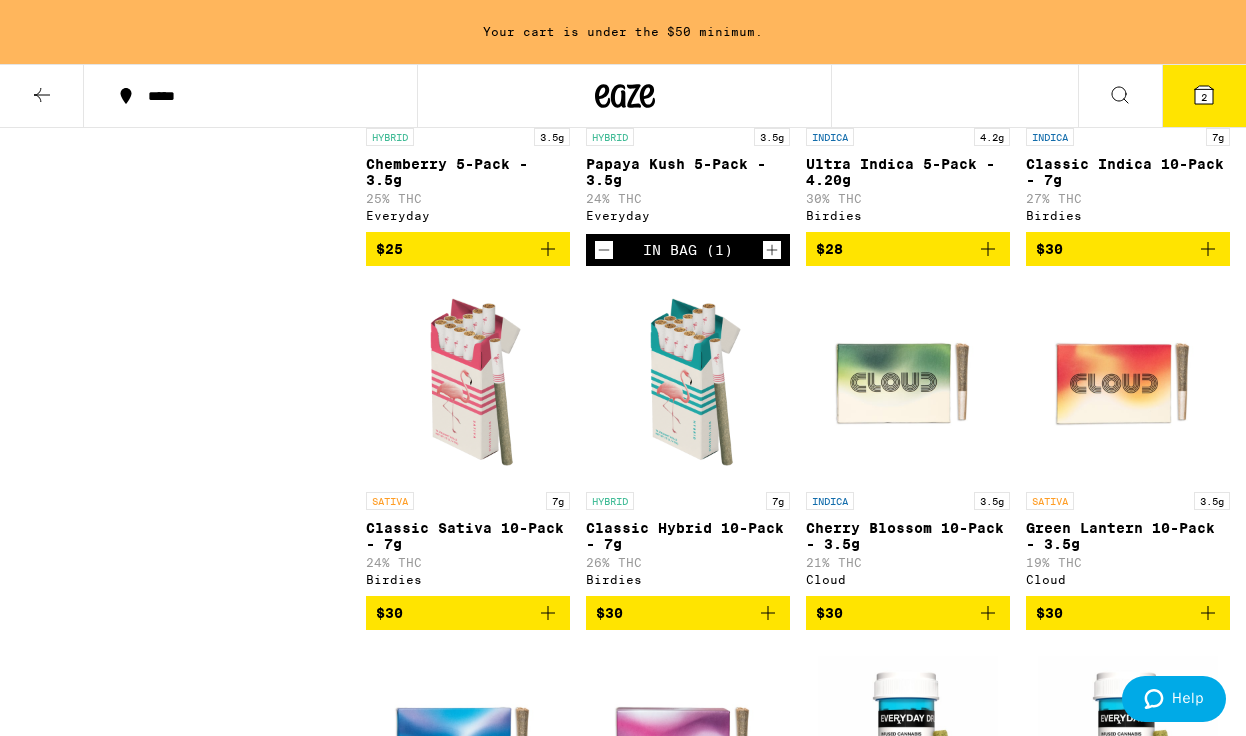 click at bounding box center (688, 382) 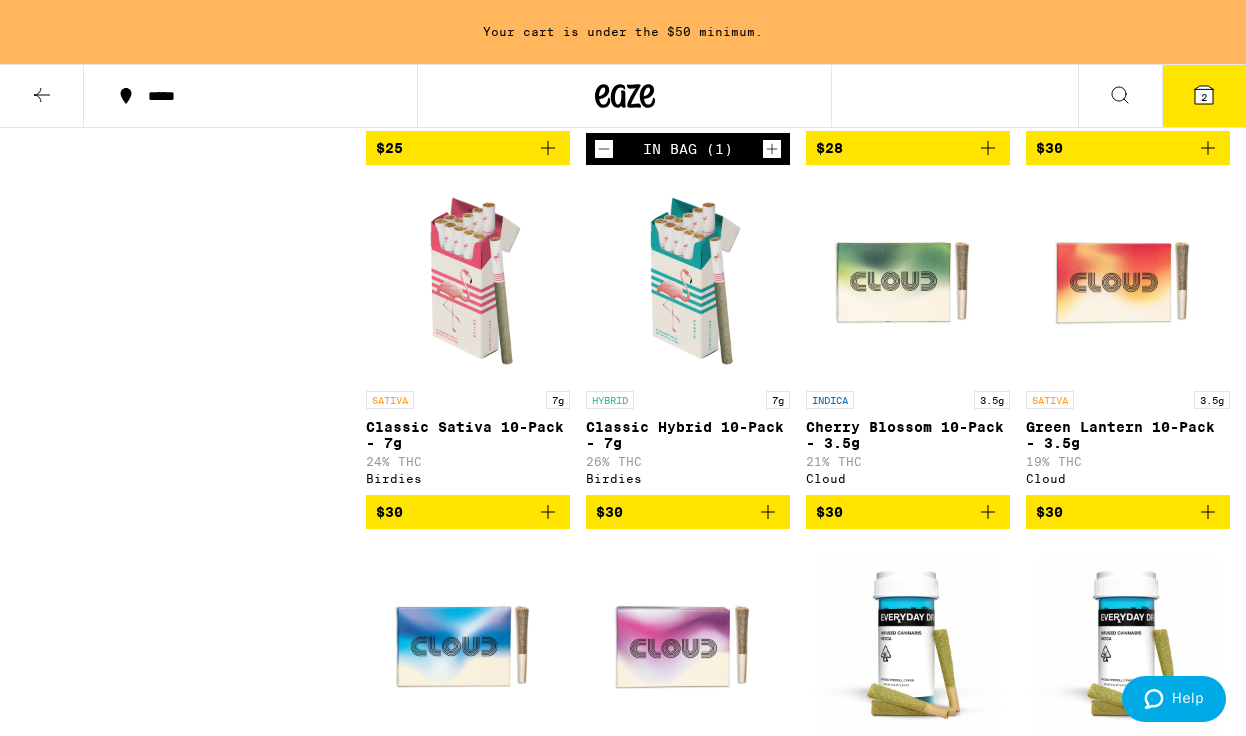 scroll, scrollTop: 1911, scrollLeft: 0, axis: vertical 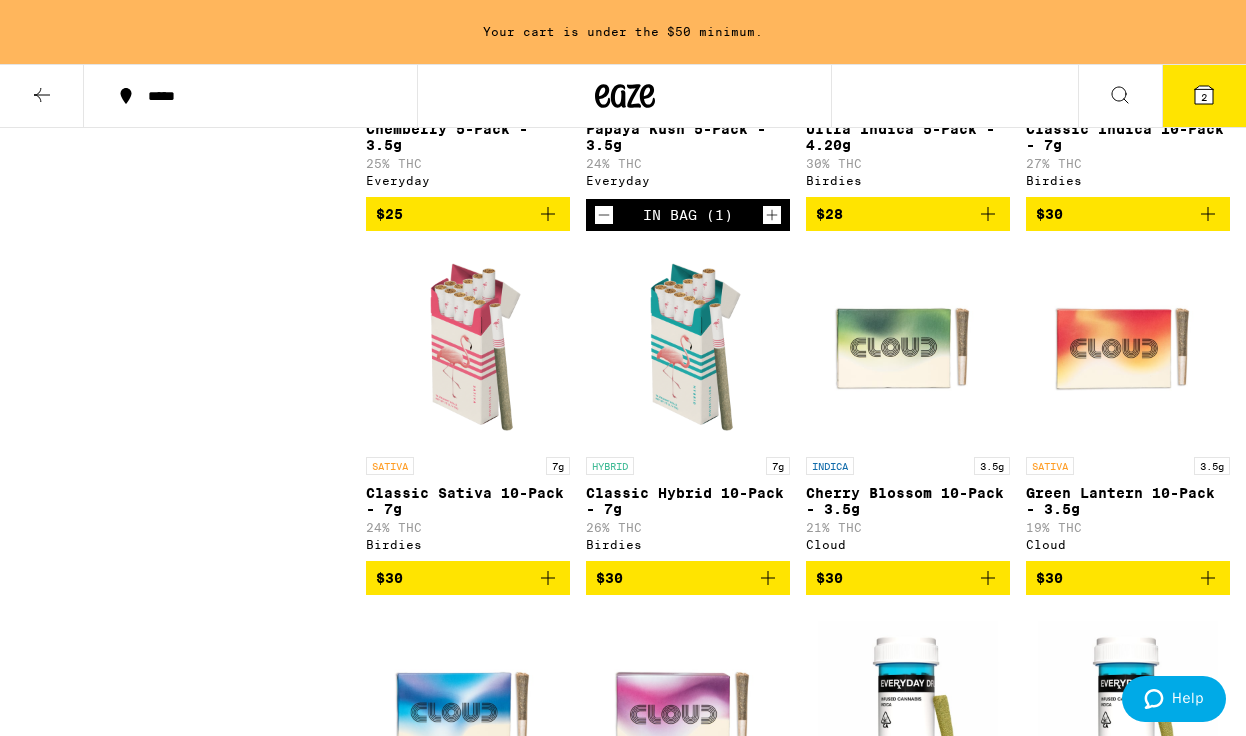 click at bounding box center [604, 215] 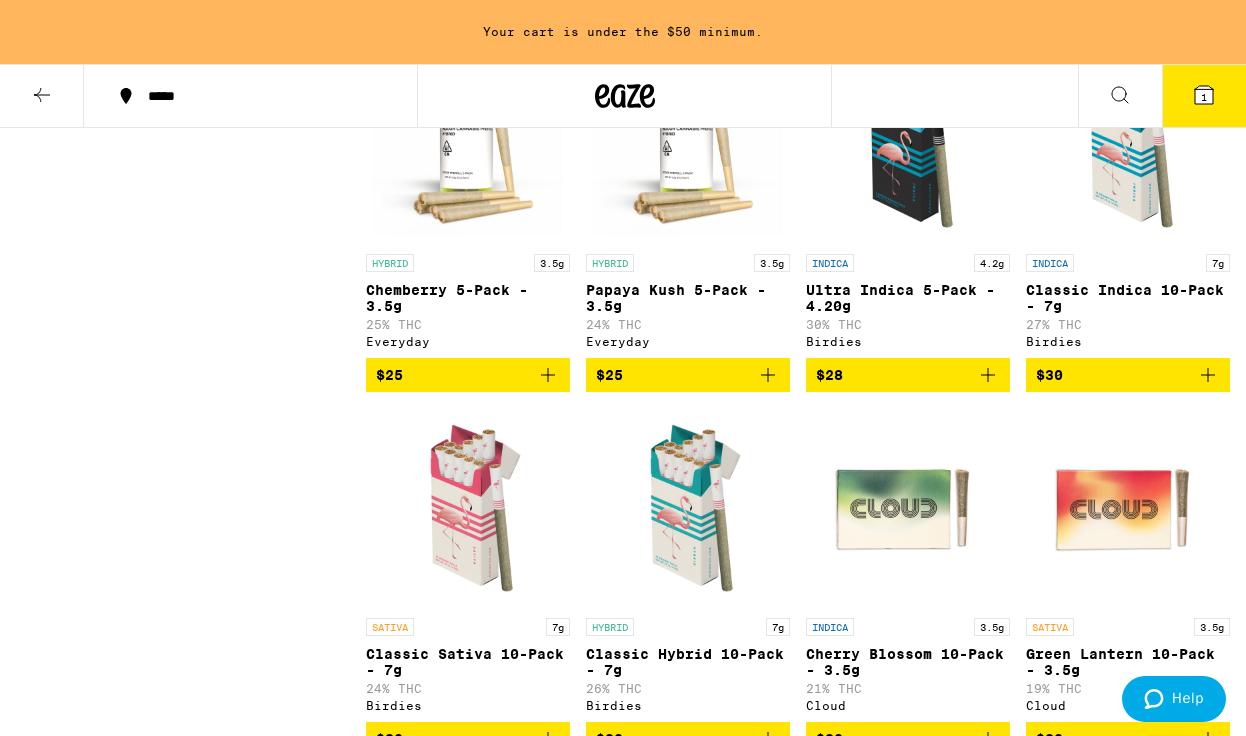 scroll, scrollTop: 1727, scrollLeft: 0, axis: vertical 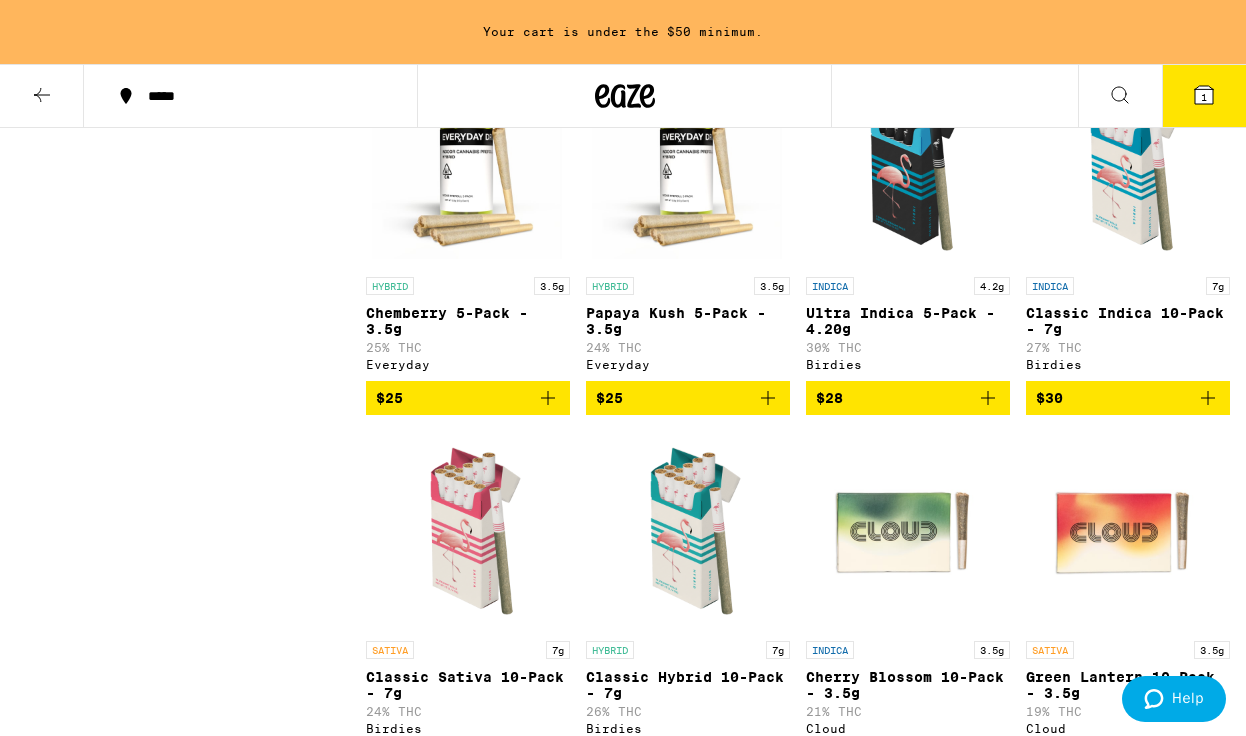 click at bounding box center [768, 398] 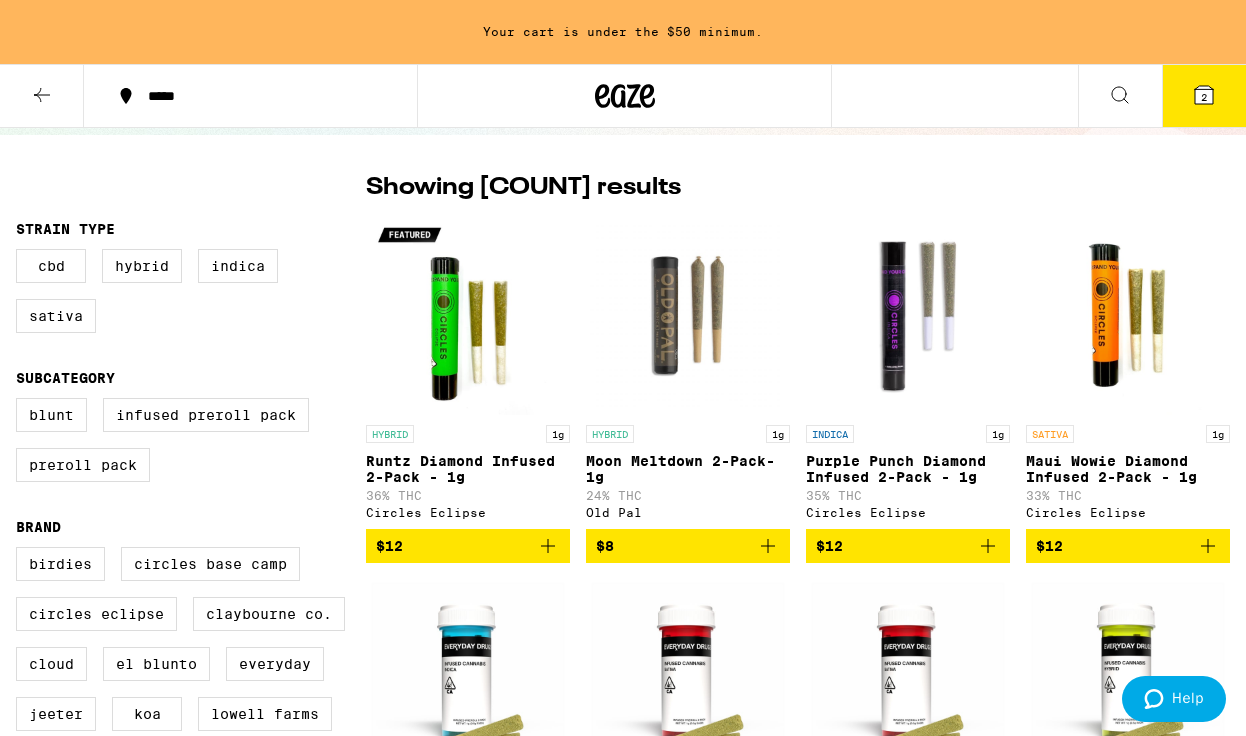 scroll, scrollTop: 0, scrollLeft: 0, axis: both 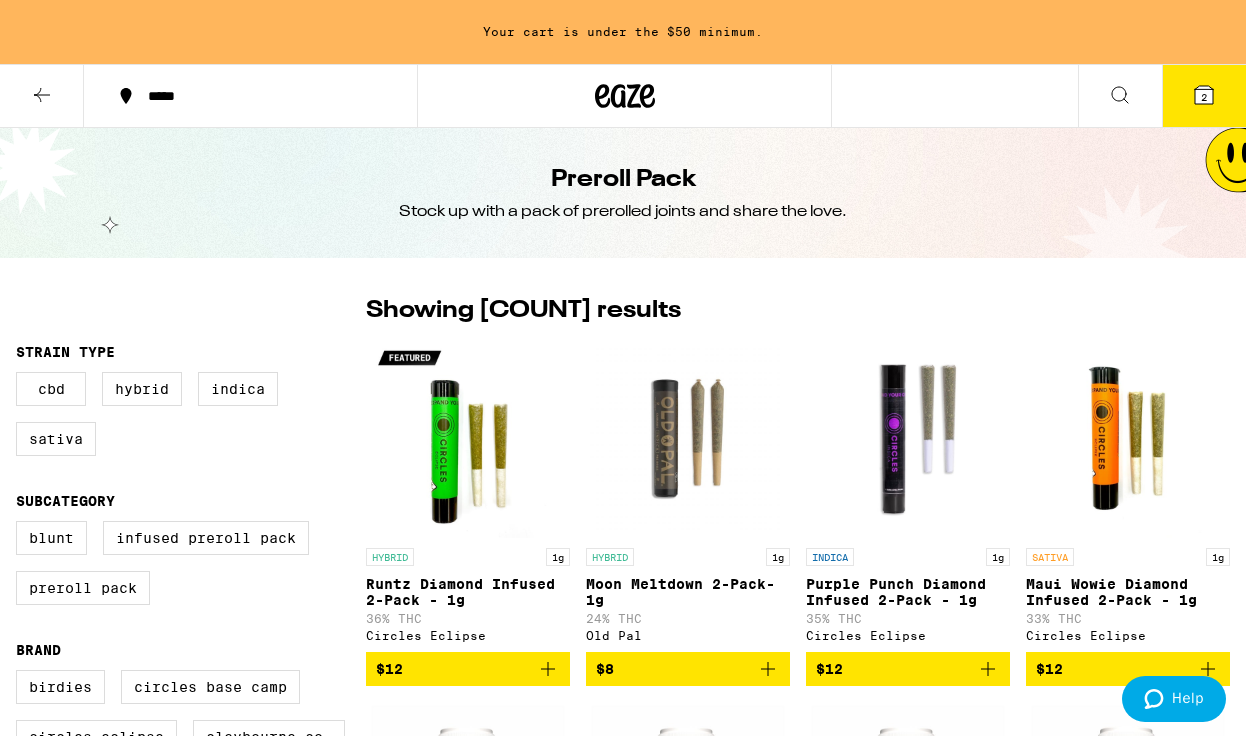 click at bounding box center (42, 95) 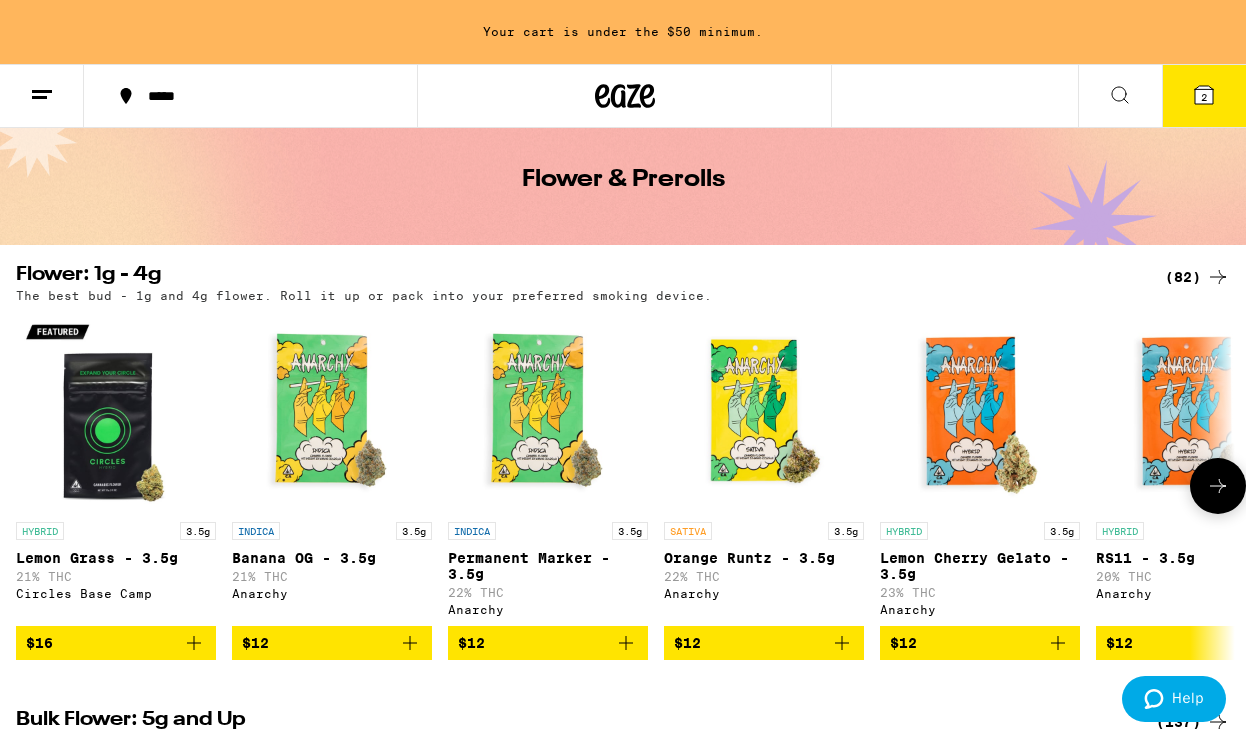 scroll, scrollTop: 0, scrollLeft: 0, axis: both 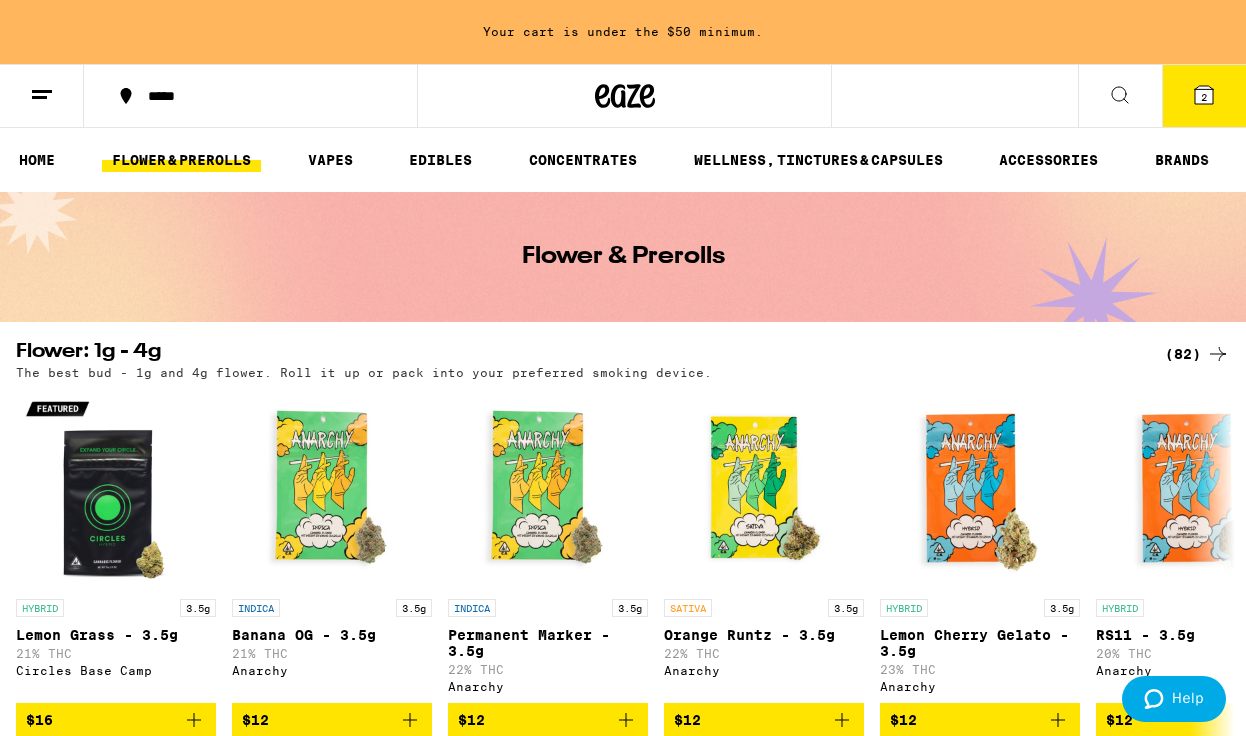 click at bounding box center (42, 96) 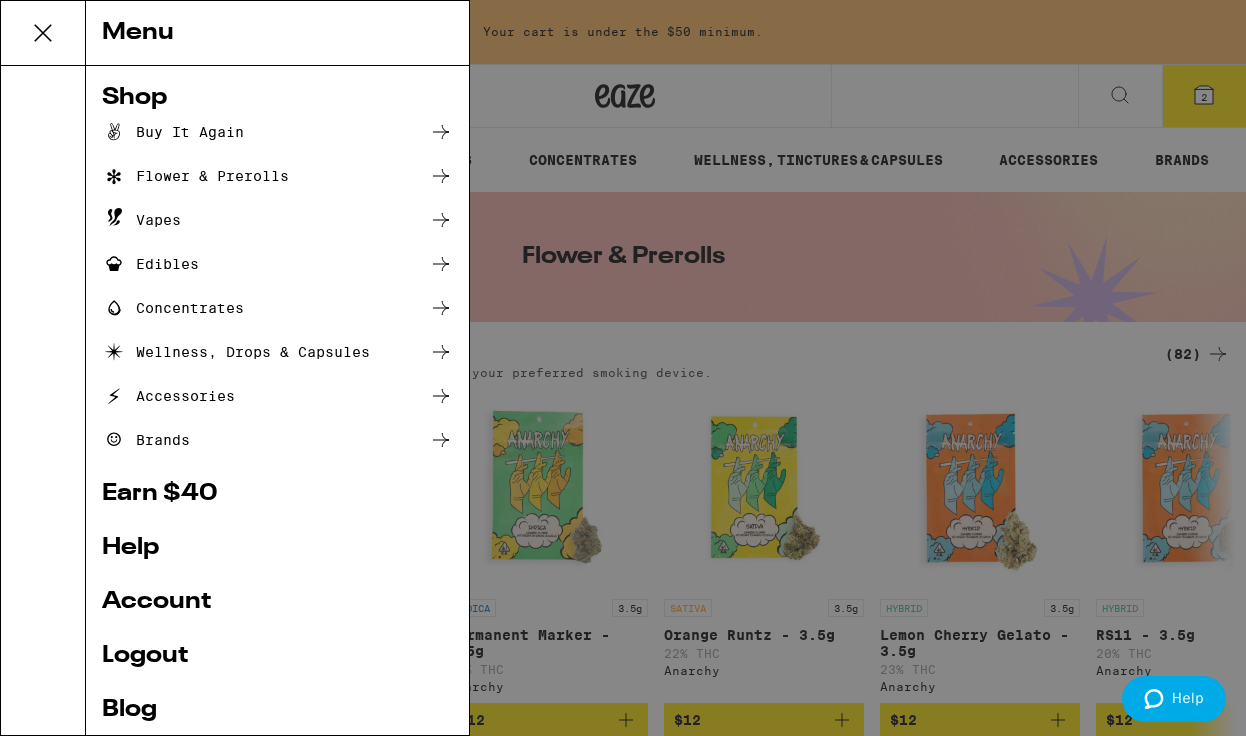 click on "Menu Shop Buy It Again Flower & Prerolls Vapes Edibles Concentrates Wellness, Drops & Capsules Accessories Brands Earn $ 40 Help Account Logout Blog v  19.36.1" at bounding box center [623, 368] 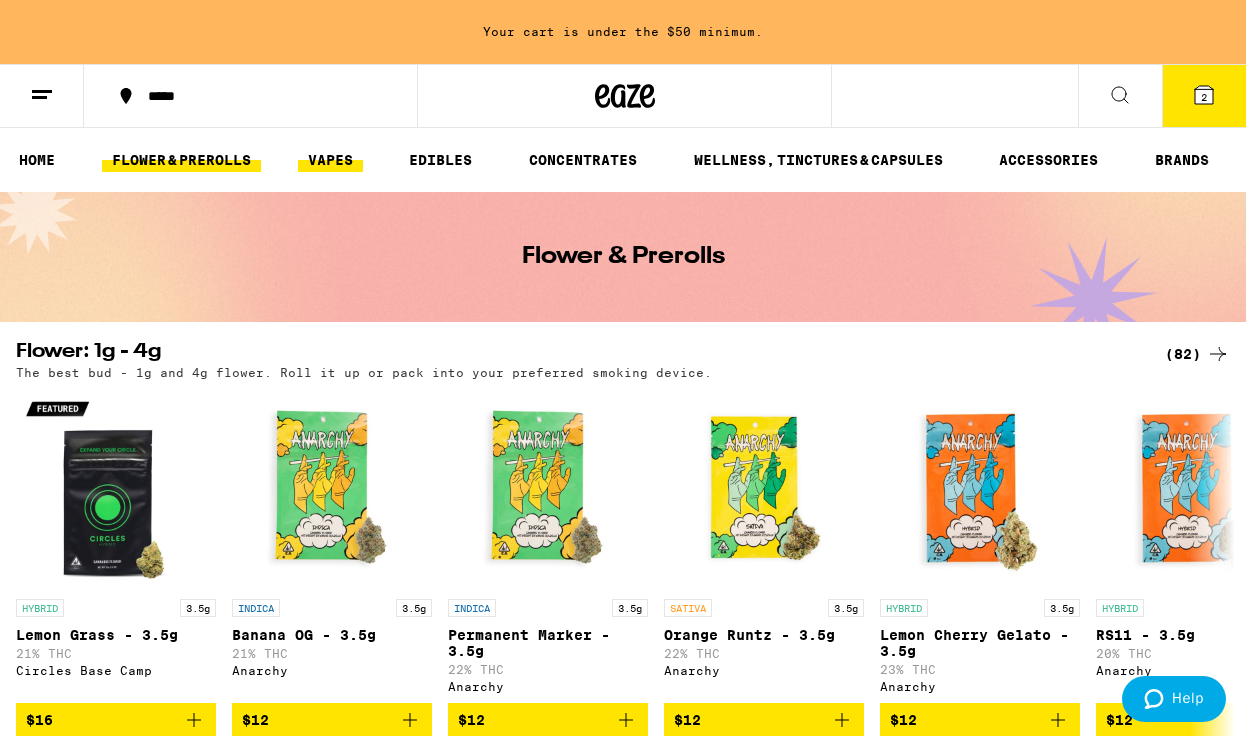 click on "VAPES" at bounding box center (330, 160) 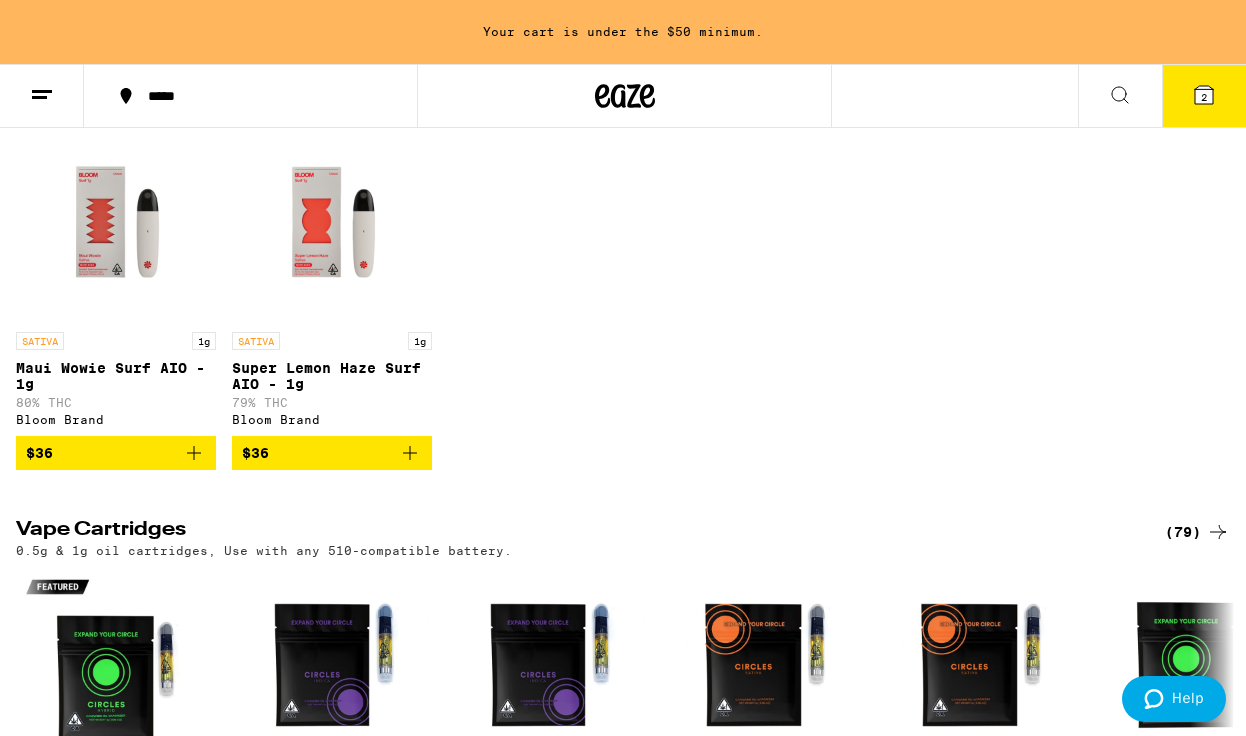 scroll, scrollTop: 0, scrollLeft: 0, axis: both 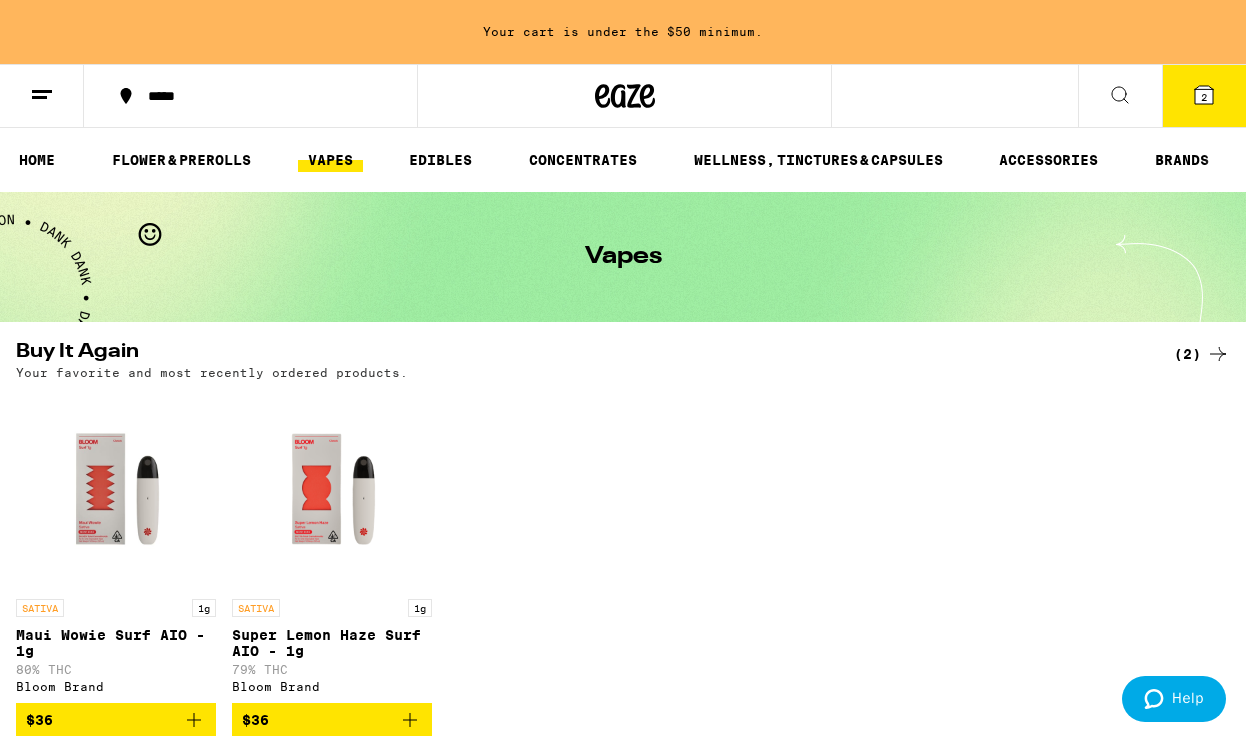 click at bounding box center [1120, 95] 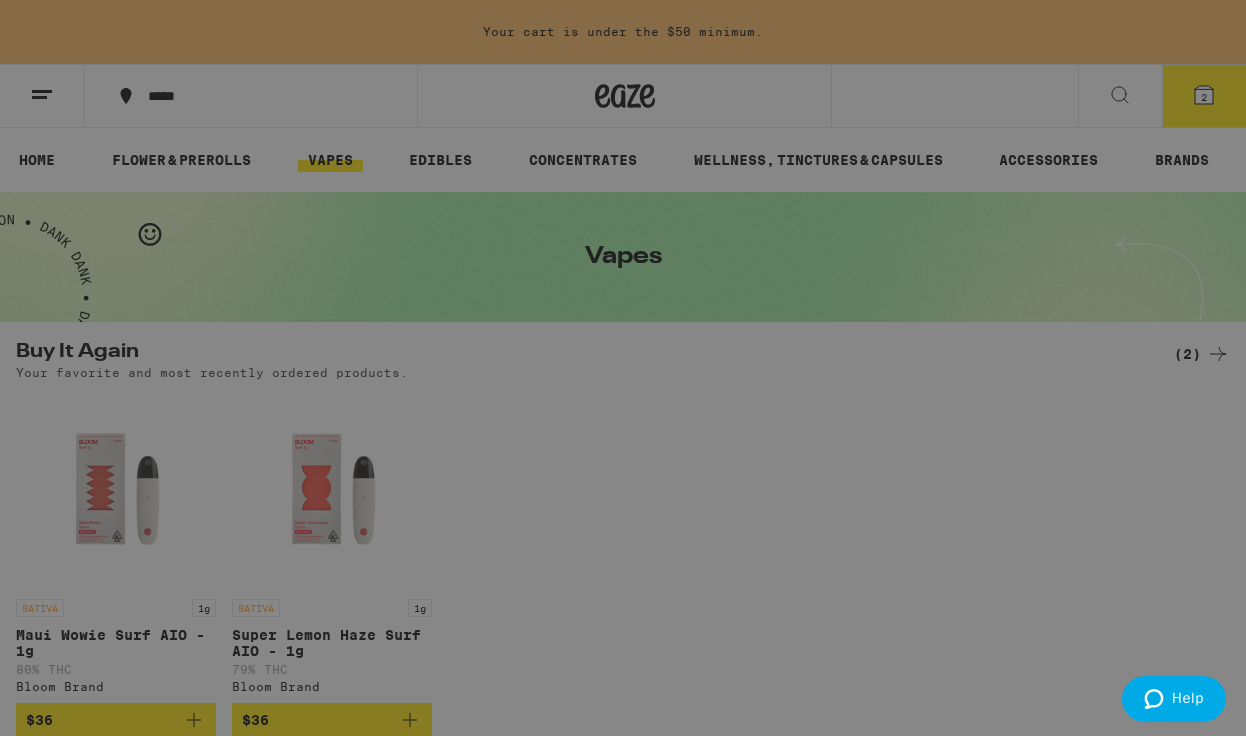 click on "Search for Products" at bounding box center [619, 33] 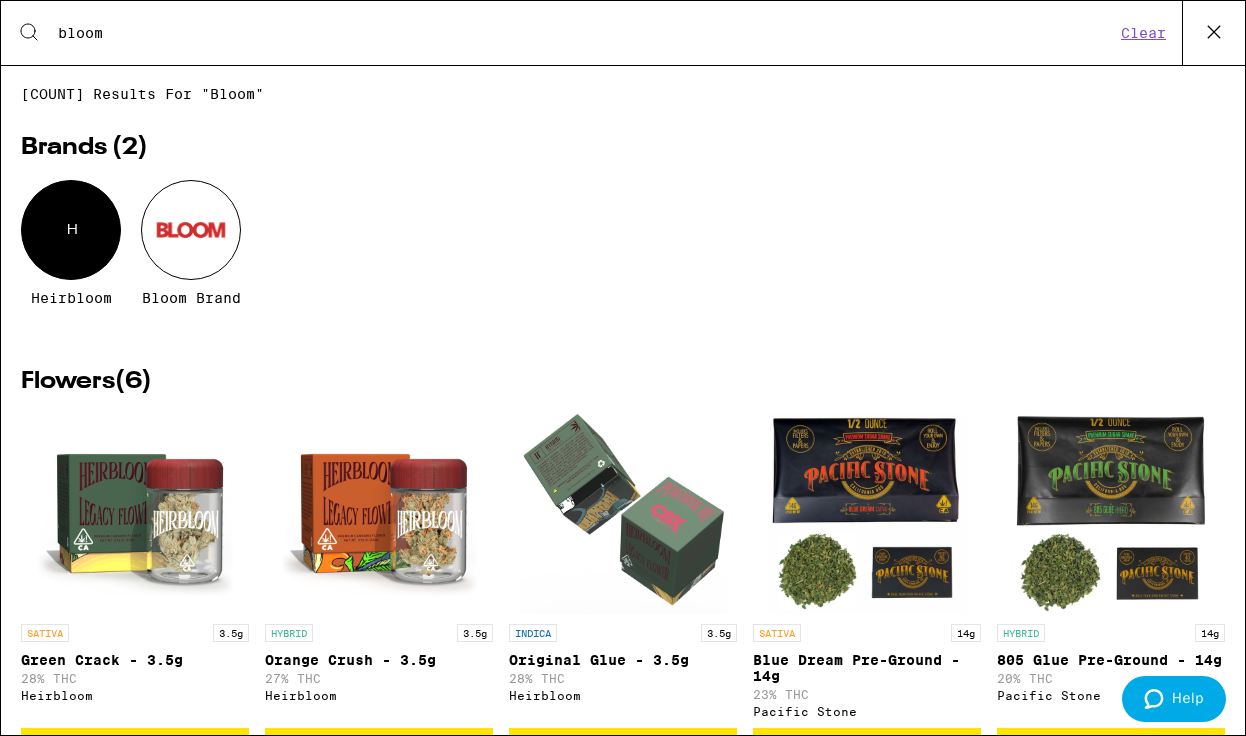 type on "bloom" 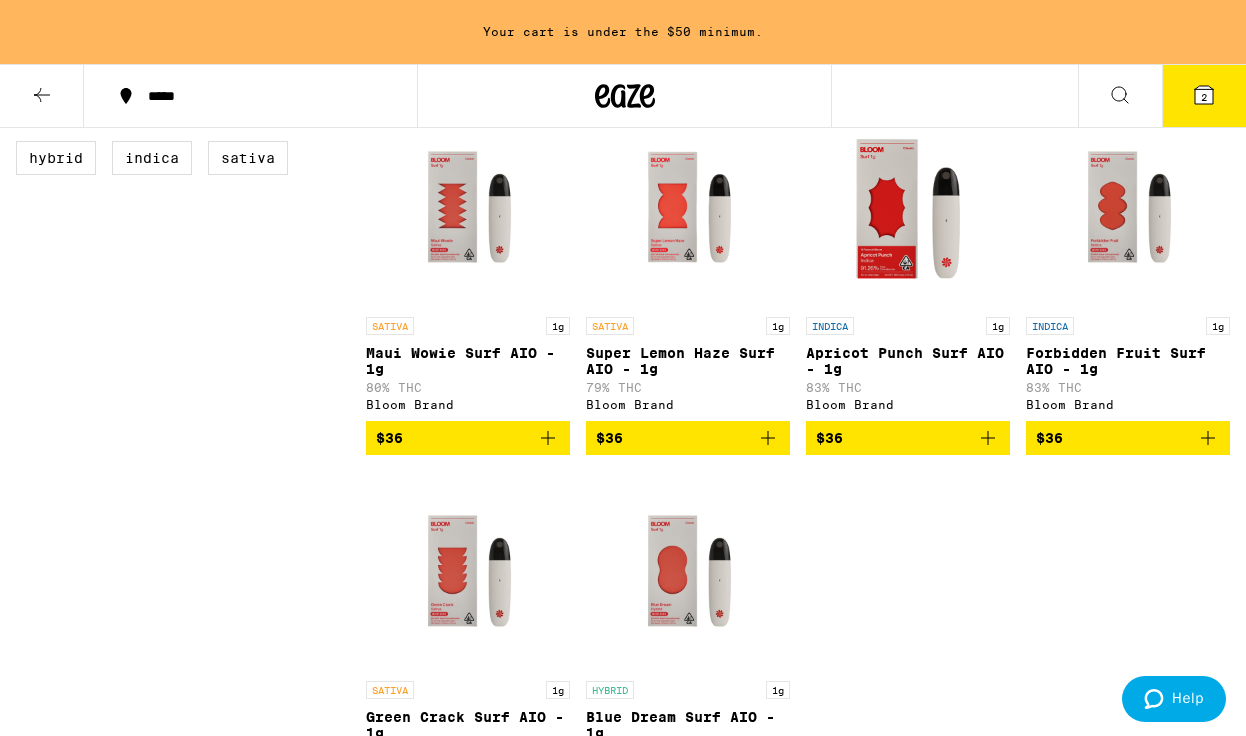 scroll, scrollTop: 597, scrollLeft: 0, axis: vertical 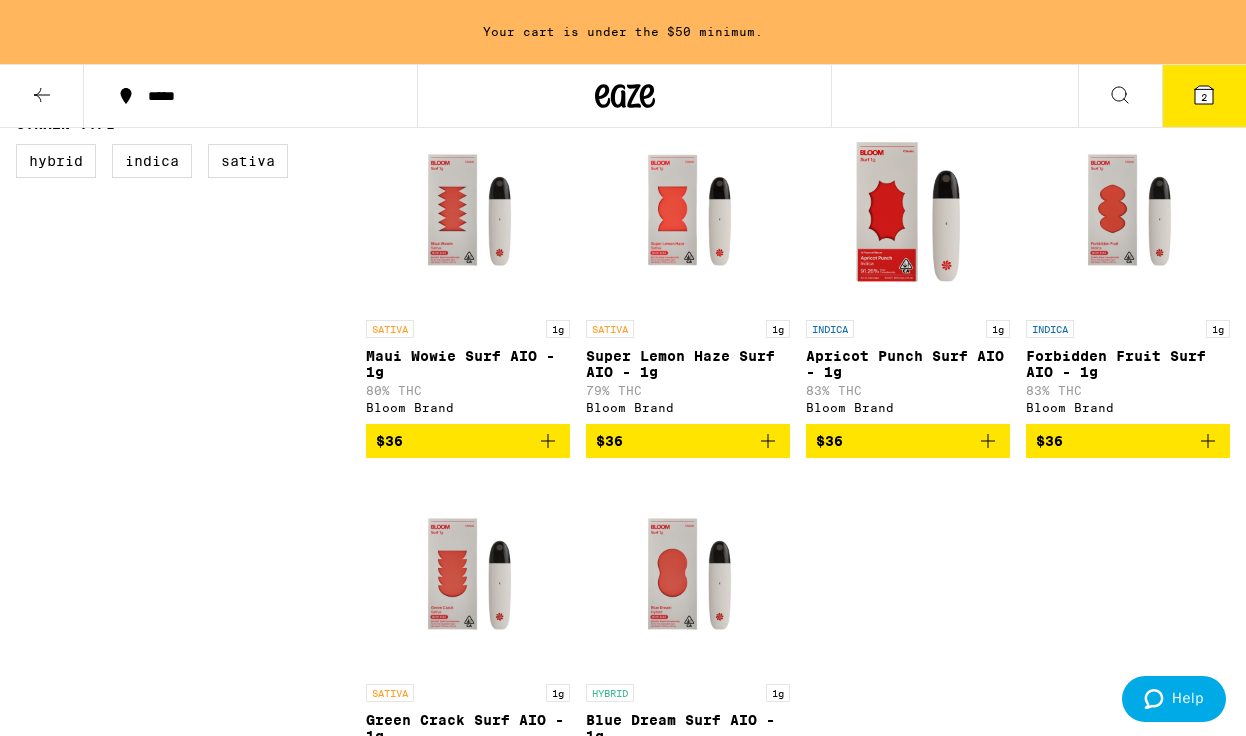 click at bounding box center (988, 441) 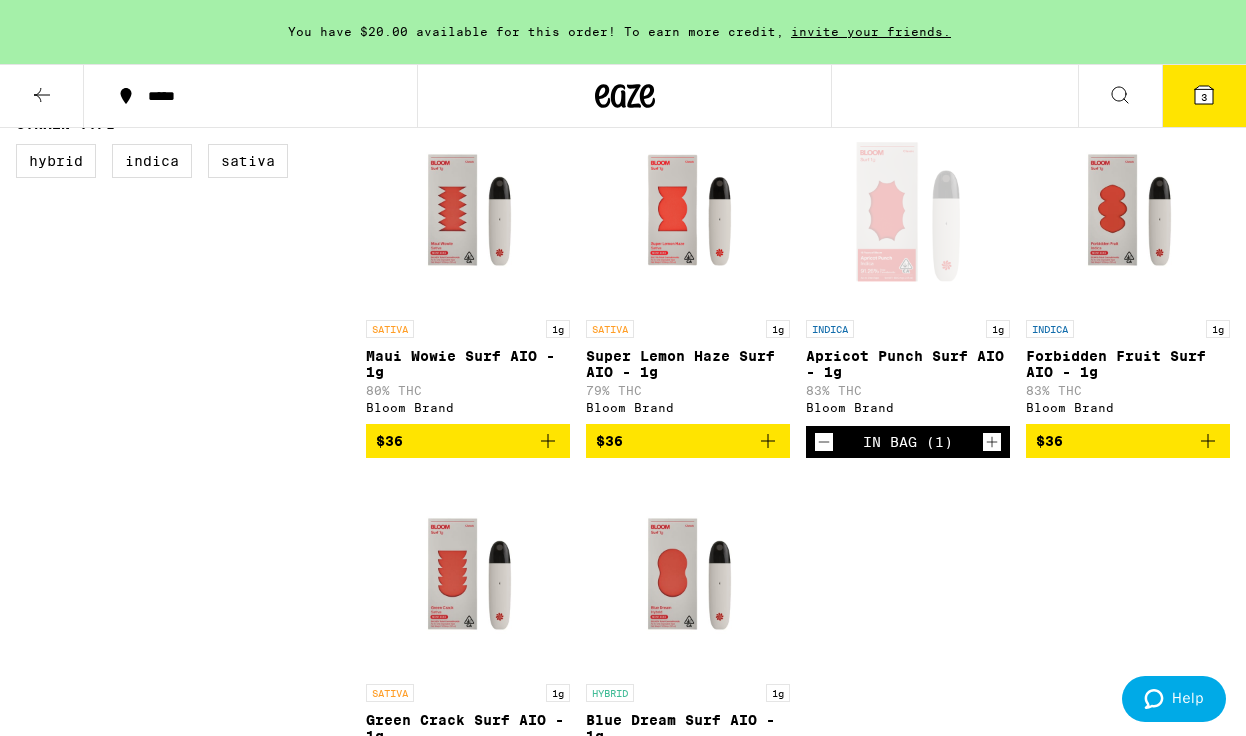 click at bounding box center [1204, 95] 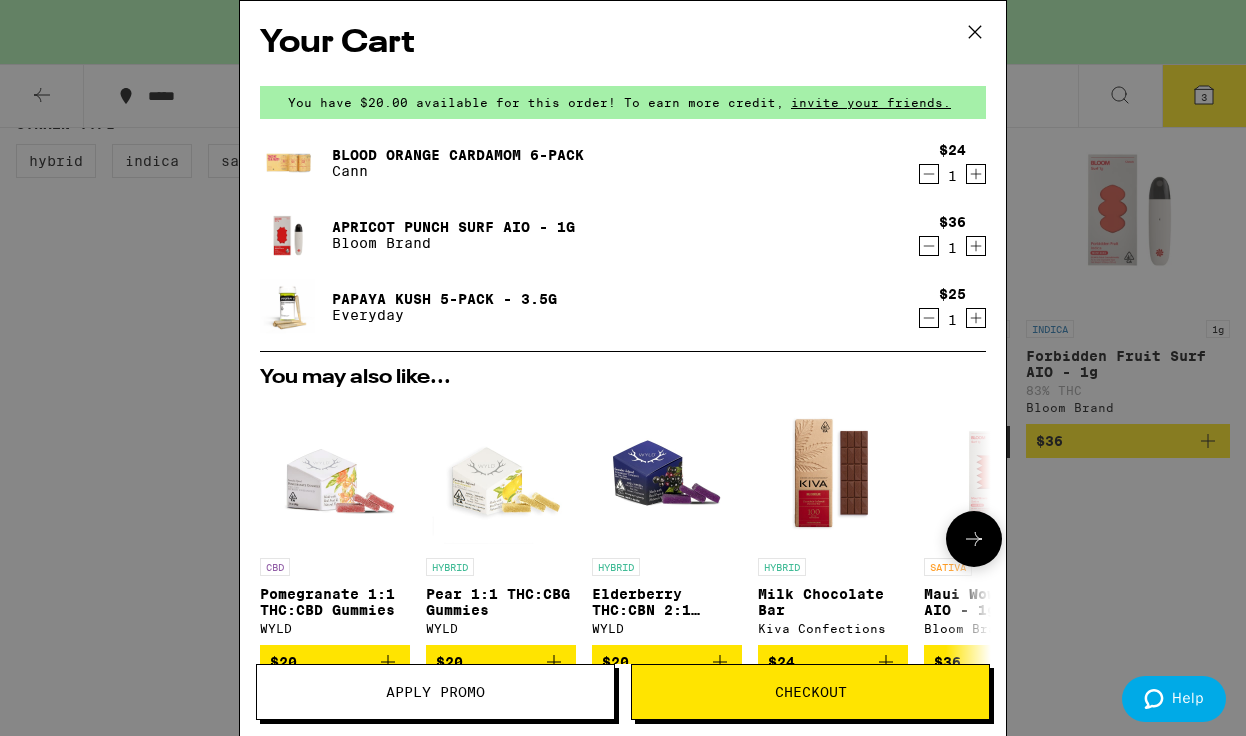 scroll, scrollTop: 337, scrollLeft: 0, axis: vertical 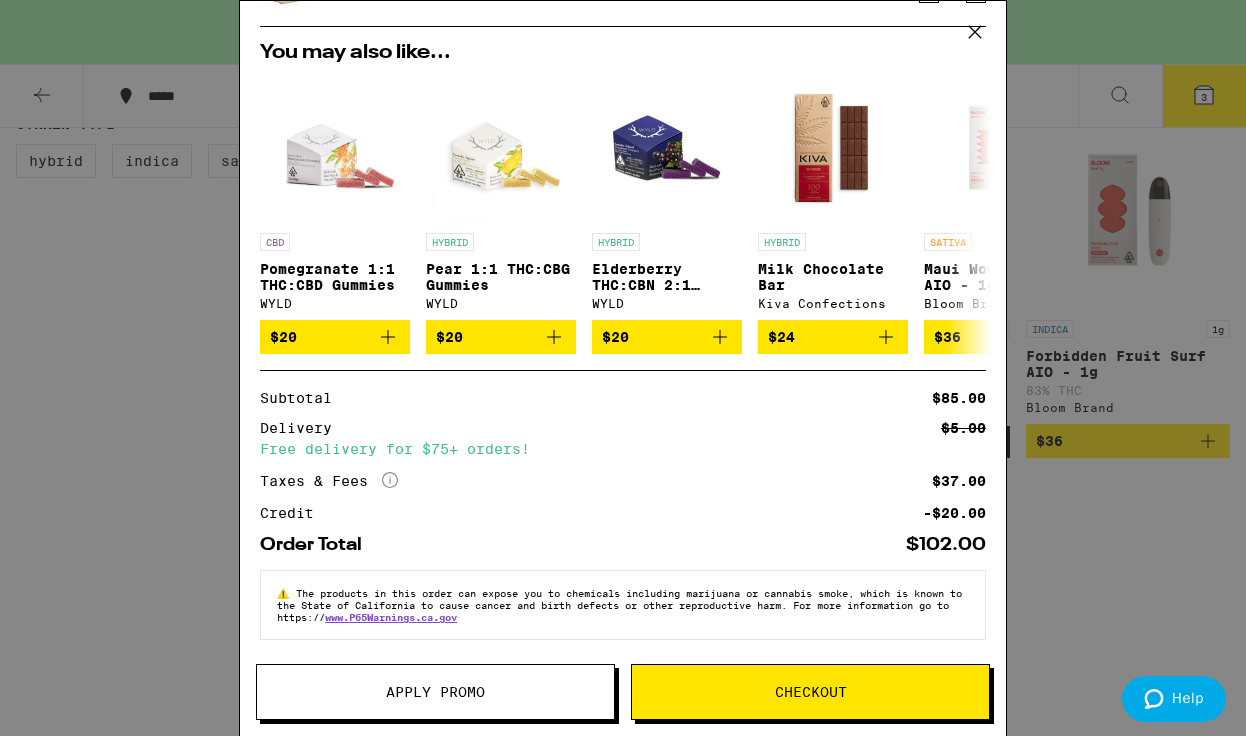 click on "Checkout" at bounding box center (810, 692) 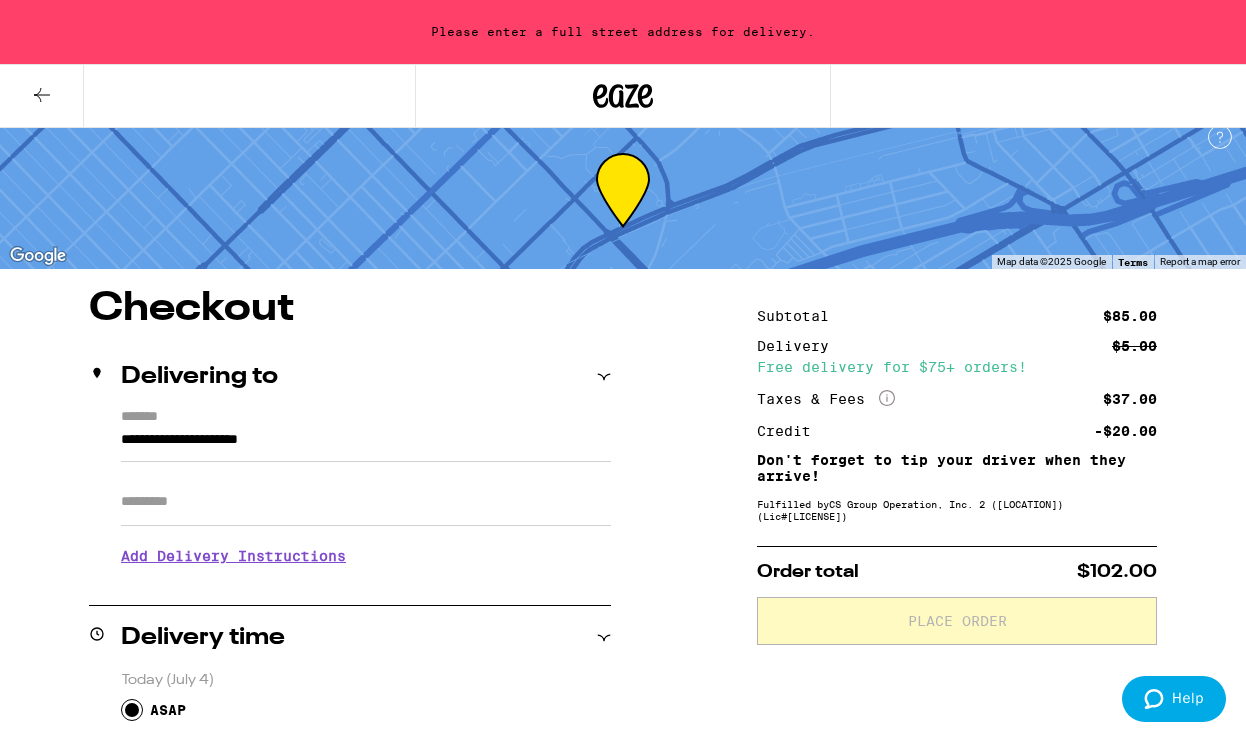 scroll, scrollTop: 0, scrollLeft: 0, axis: both 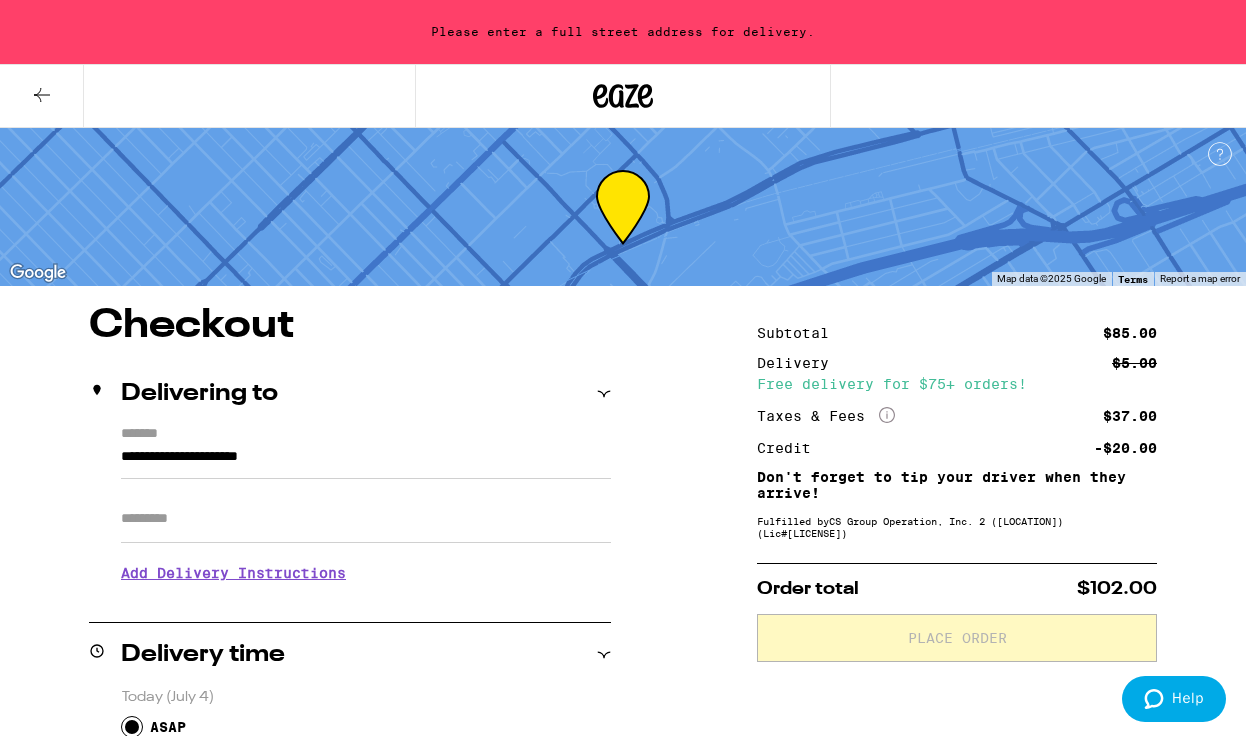 click on "**********" at bounding box center [366, 462] 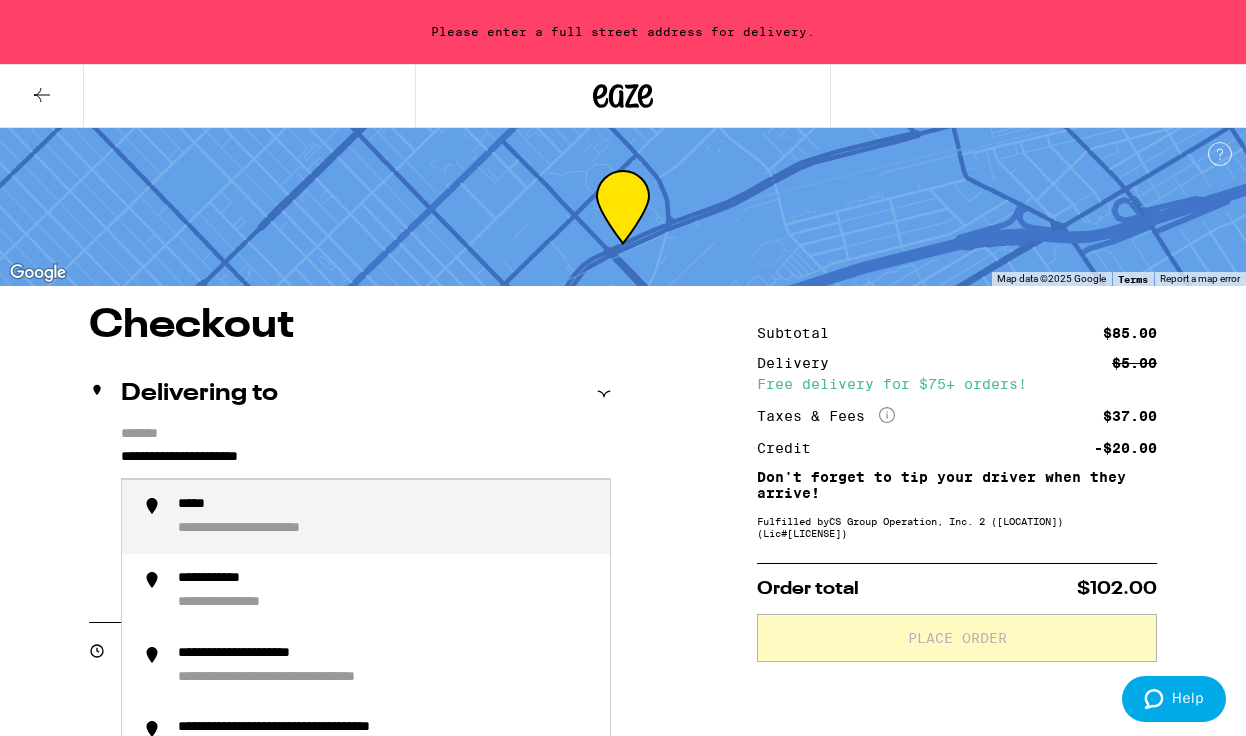 click on "**********" at bounding box center (366, 462) 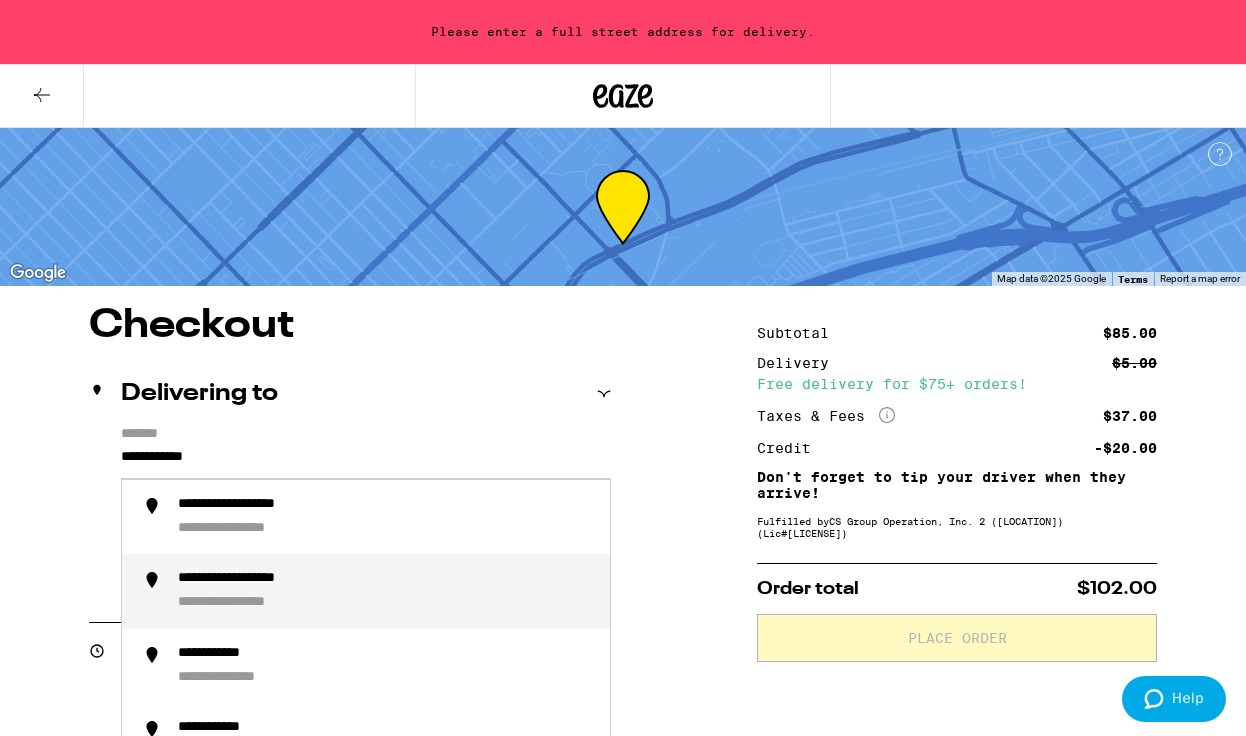 type on "**********" 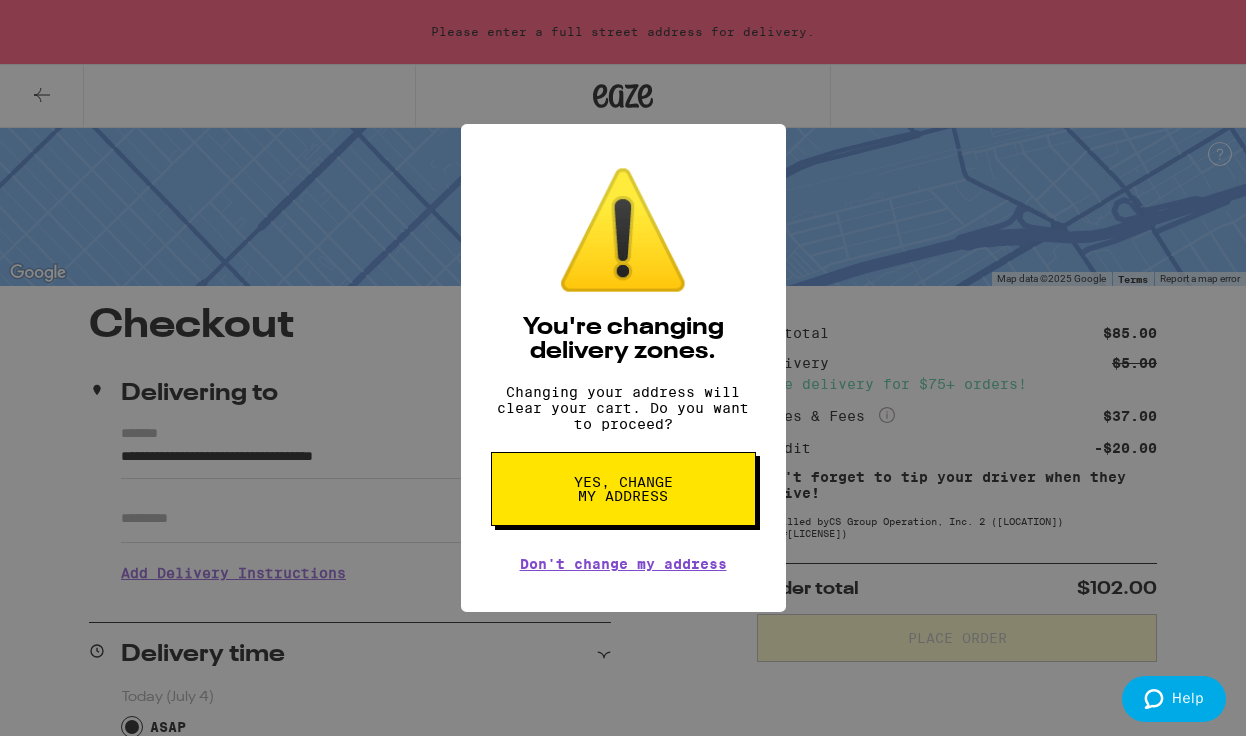 click on "Yes, change my address" at bounding box center (623, 489) 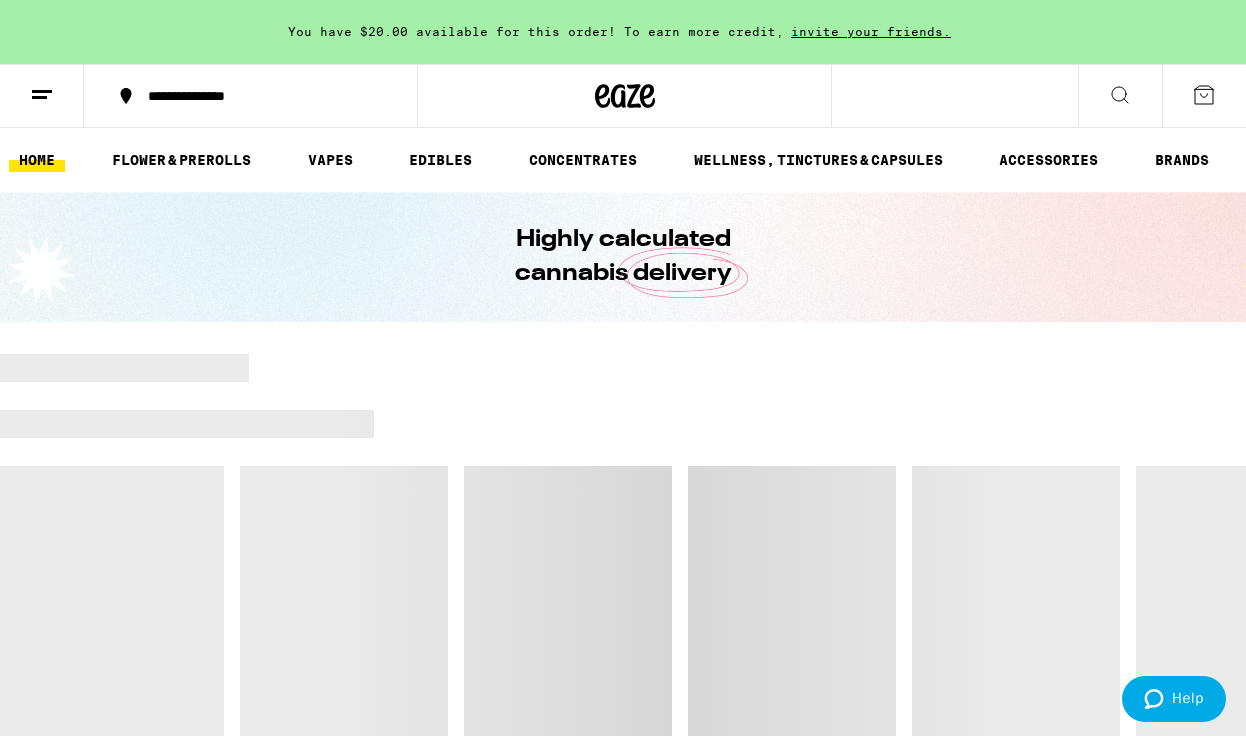 scroll, scrollTop: 0, scrollLeft: 0, axis: both 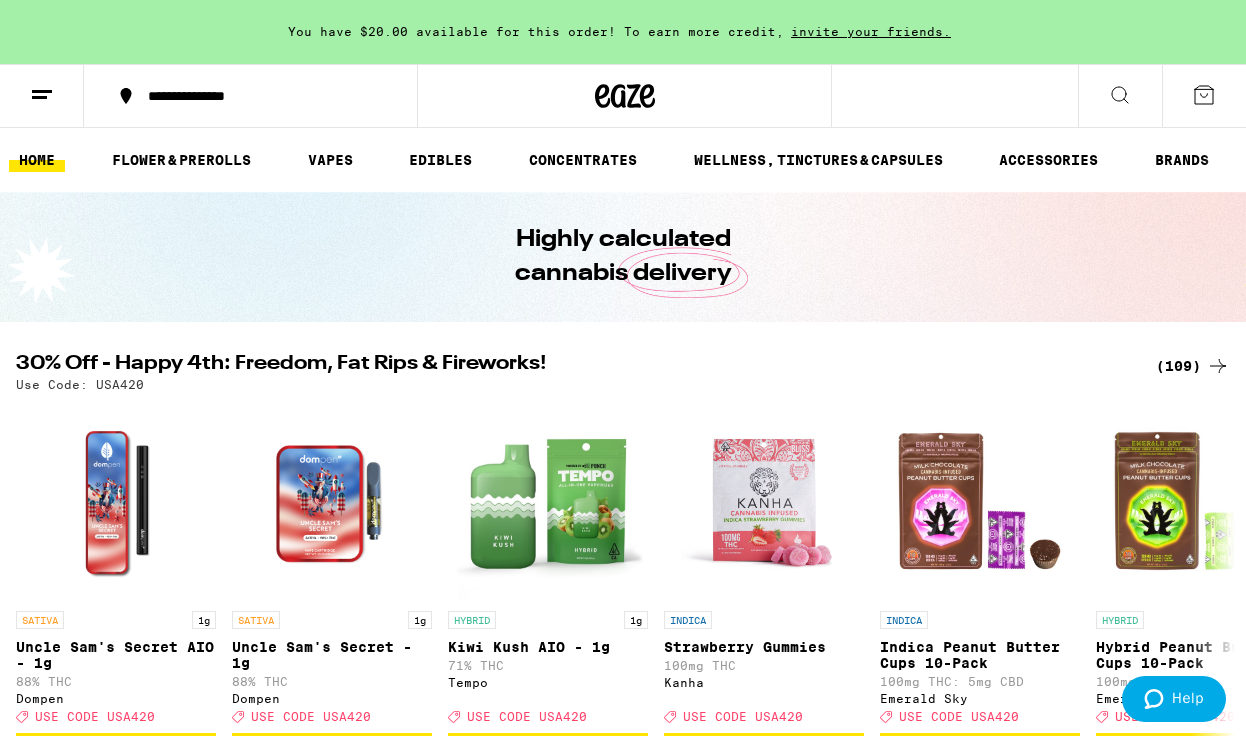 click on "(109)" at bounding box center (1193, 366) 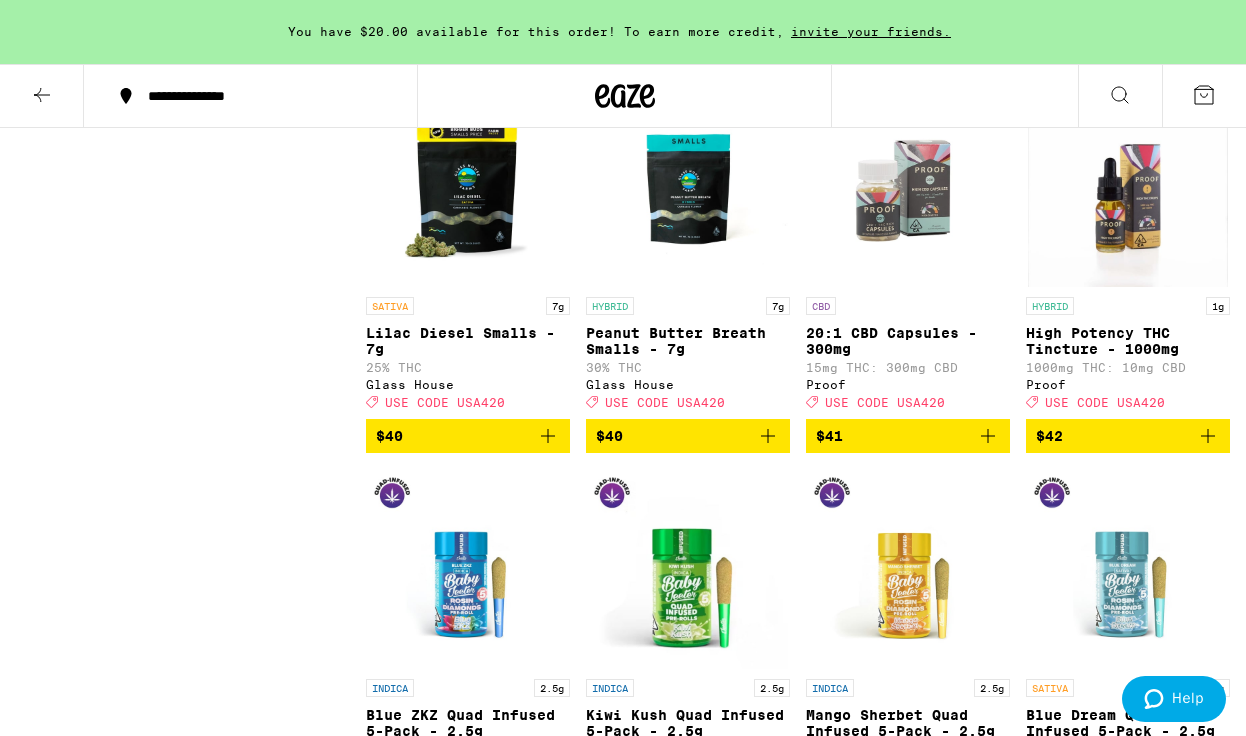 scroll, scrollTop: 8454, scrollLeft: 0, axis: vertical 